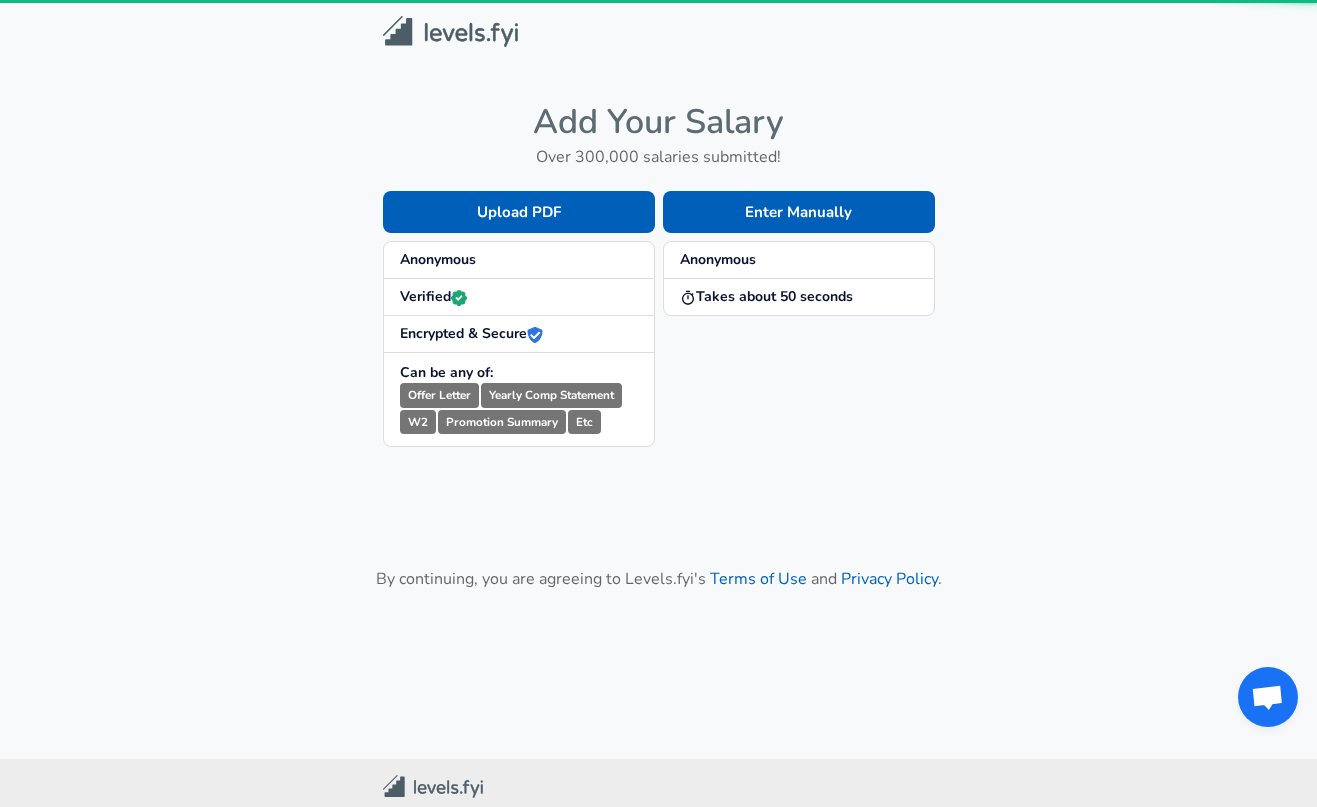scroll, scrollTop: 0, scrollLeft: 0, axis: both 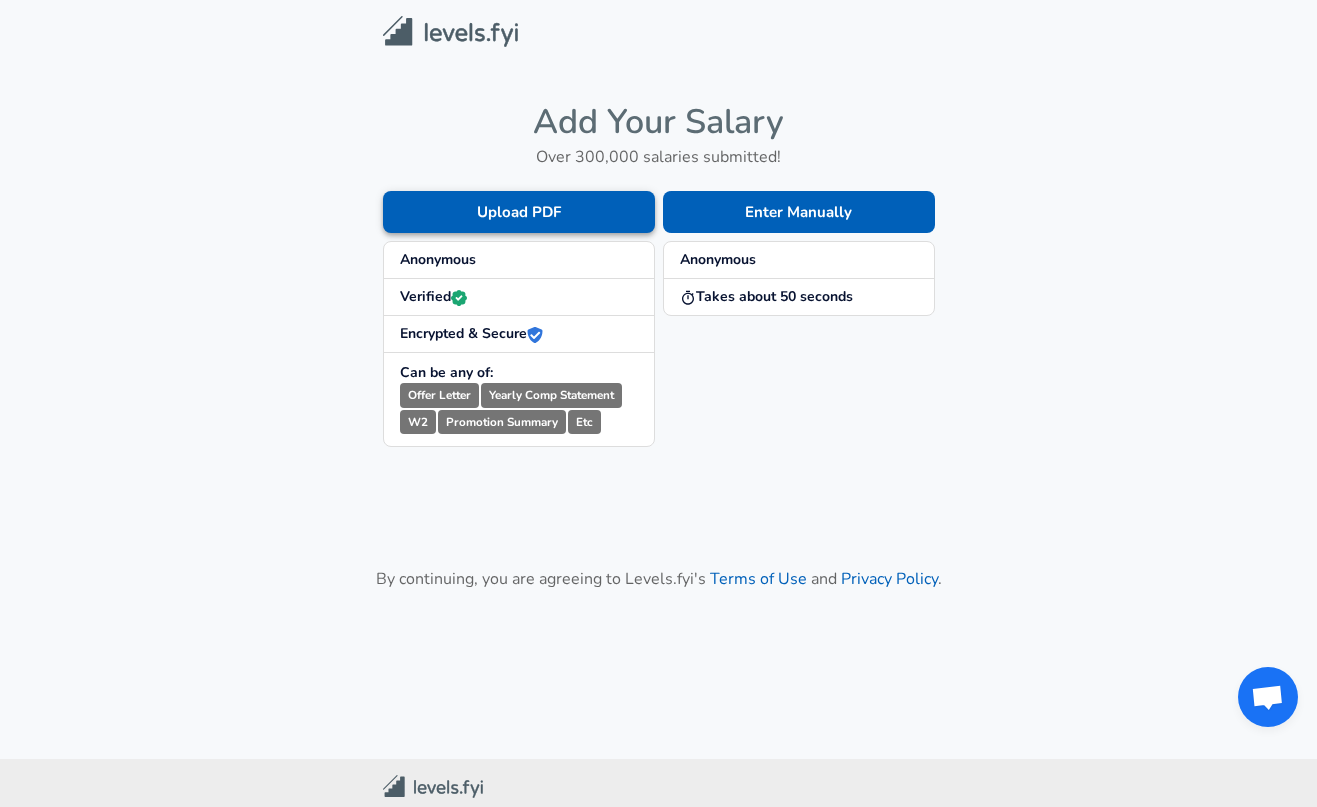 click on "Upload PDF" at bounding box center (519, 212) 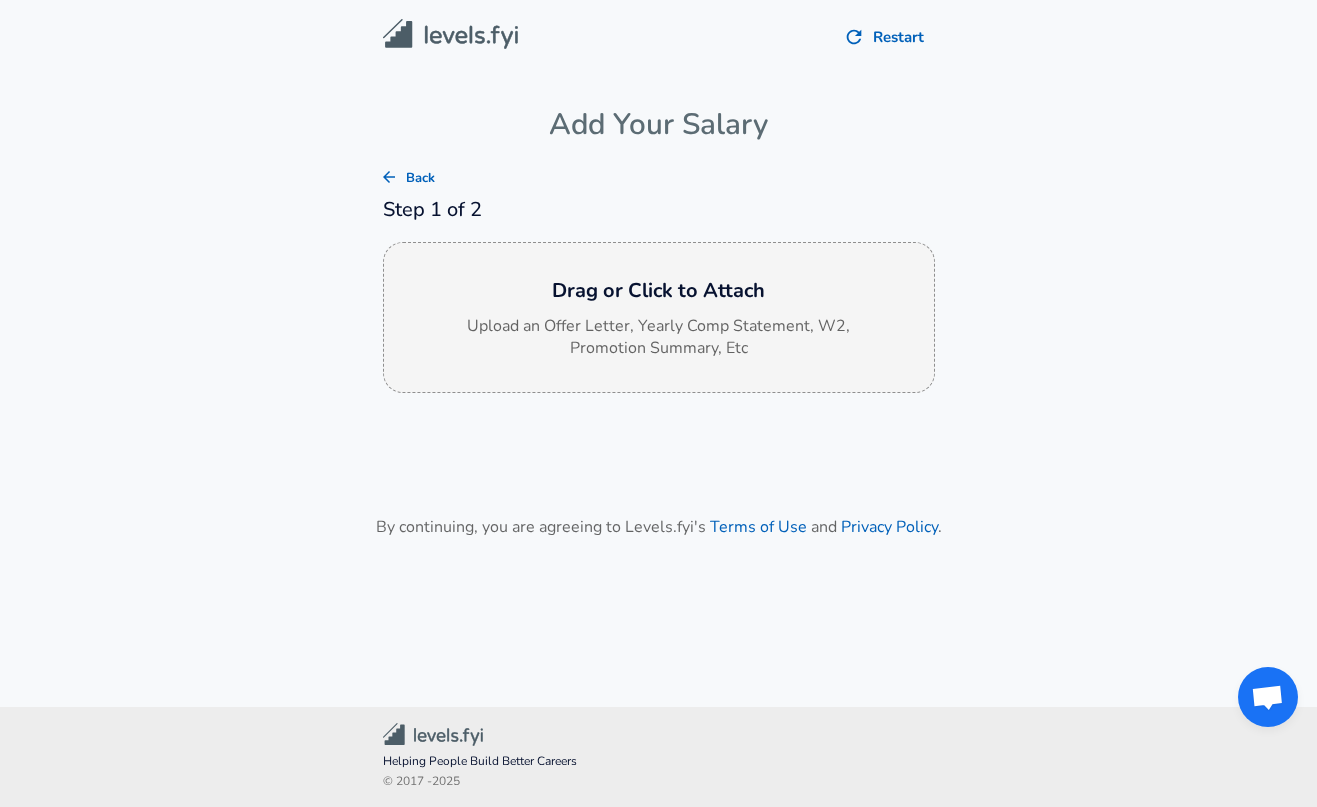 click on "Drag or Click to Attach Upload an Offer Letter, Yearly Comp Statement, W2, Promotion Summary, Etc" at bounding box center (659, 318) 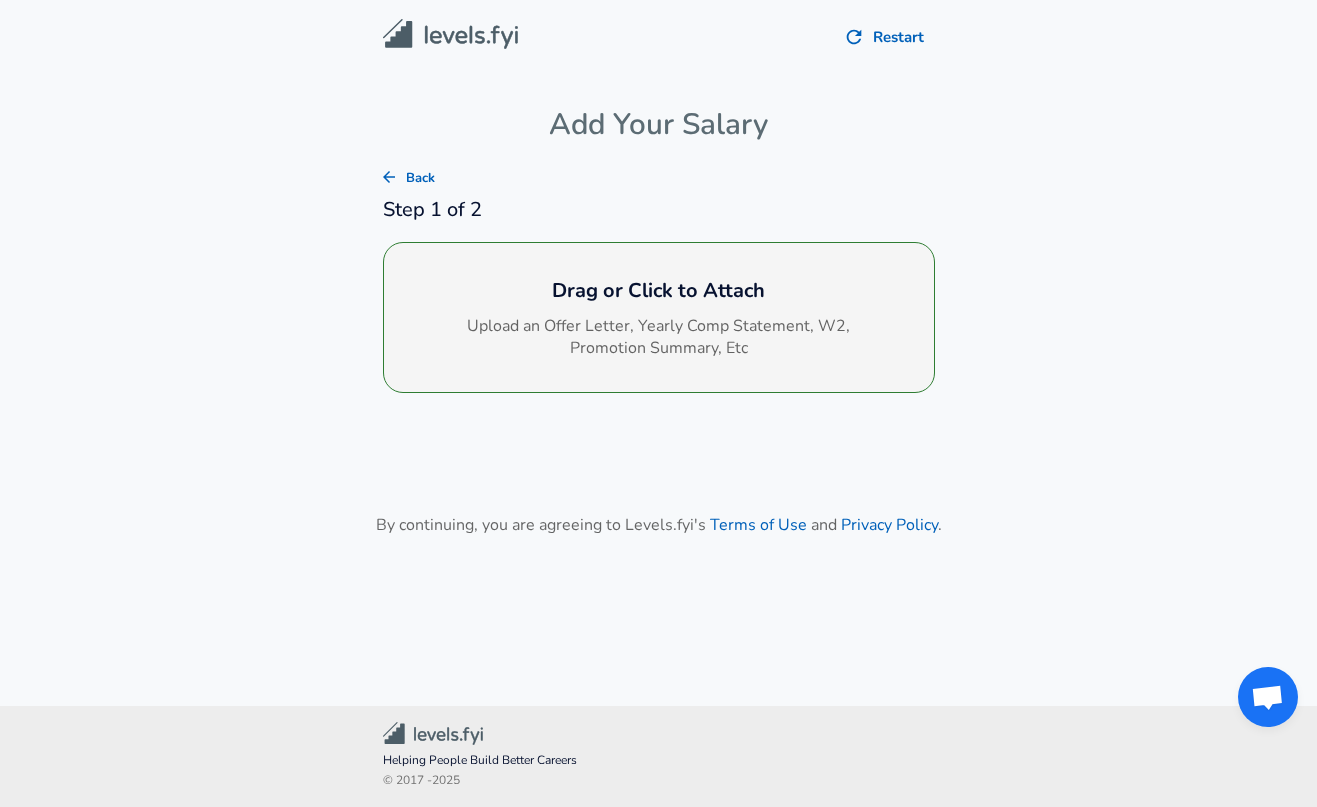 click on "Drag or Click to Attach Upload an Offer Letter, Yearly Comp Statement, W2, Promotion Summary, Etc" at bounding box center (659, 318) 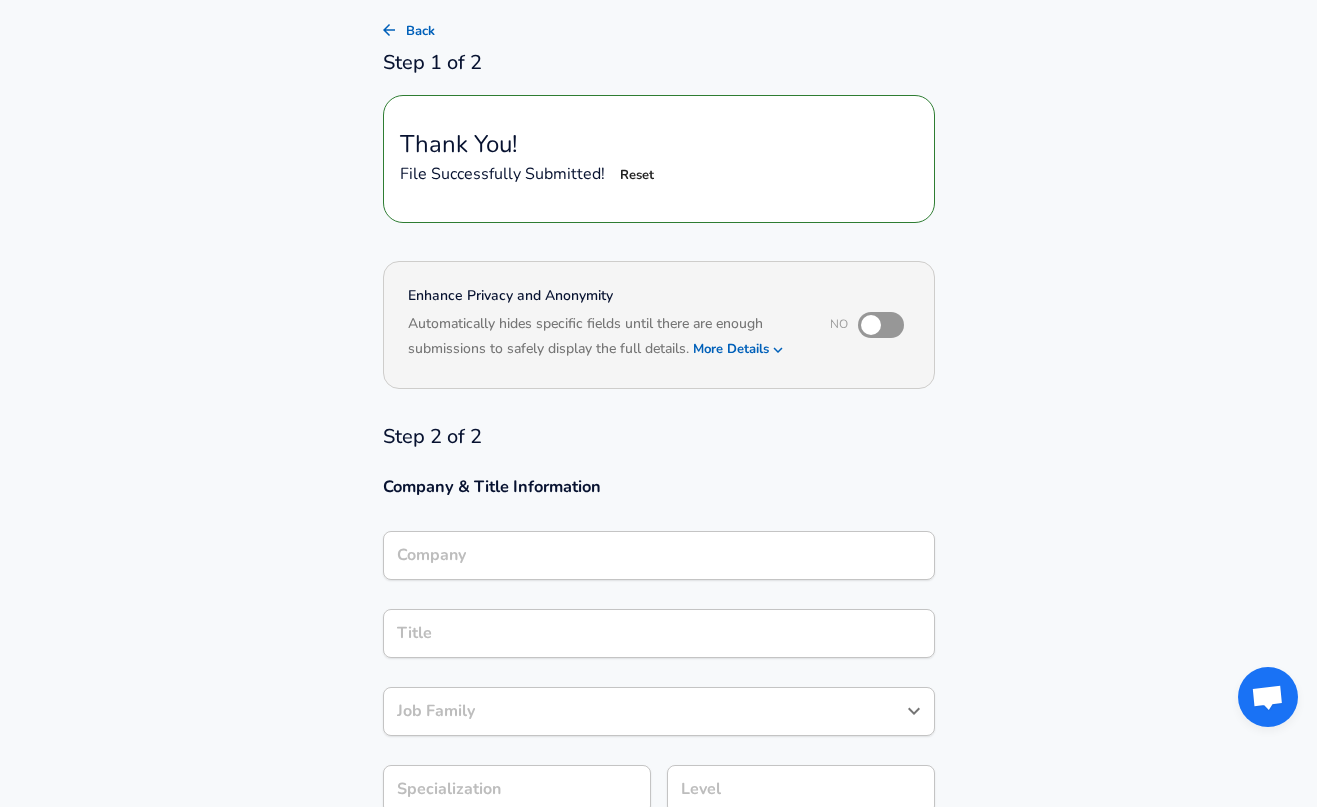scroll, scrollTop: 174, scrollLeft: 0, axis: vertical 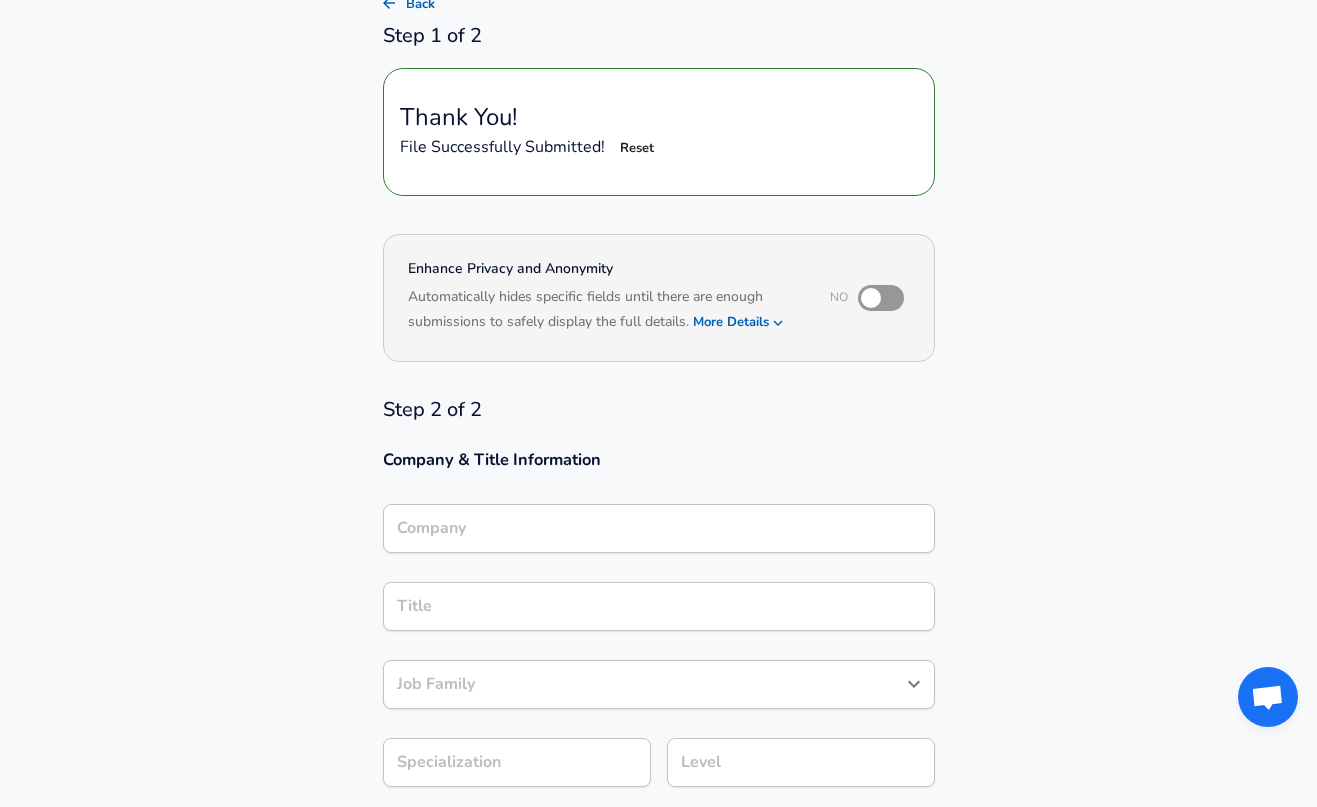 click on "More Details" at bounding box center [739, 322] 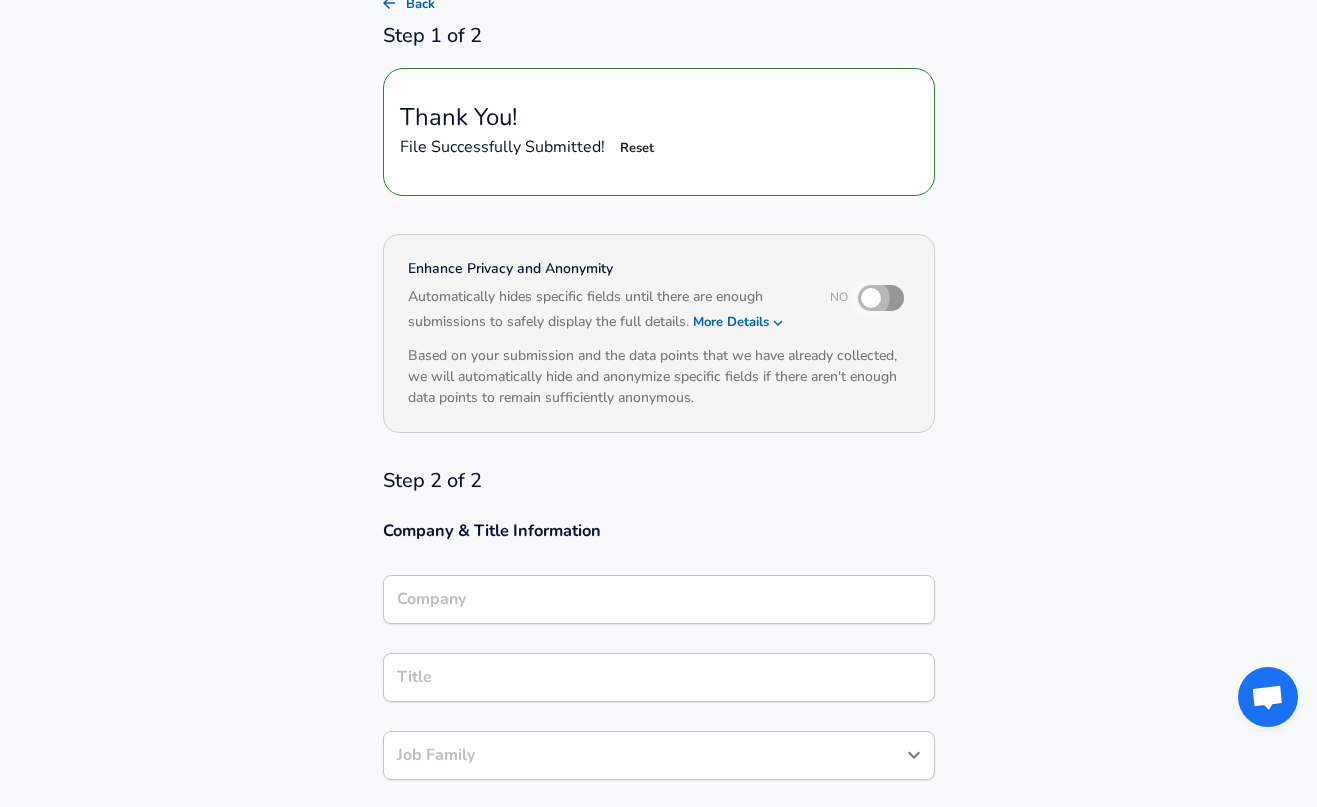click at bounding box center (871, 298) 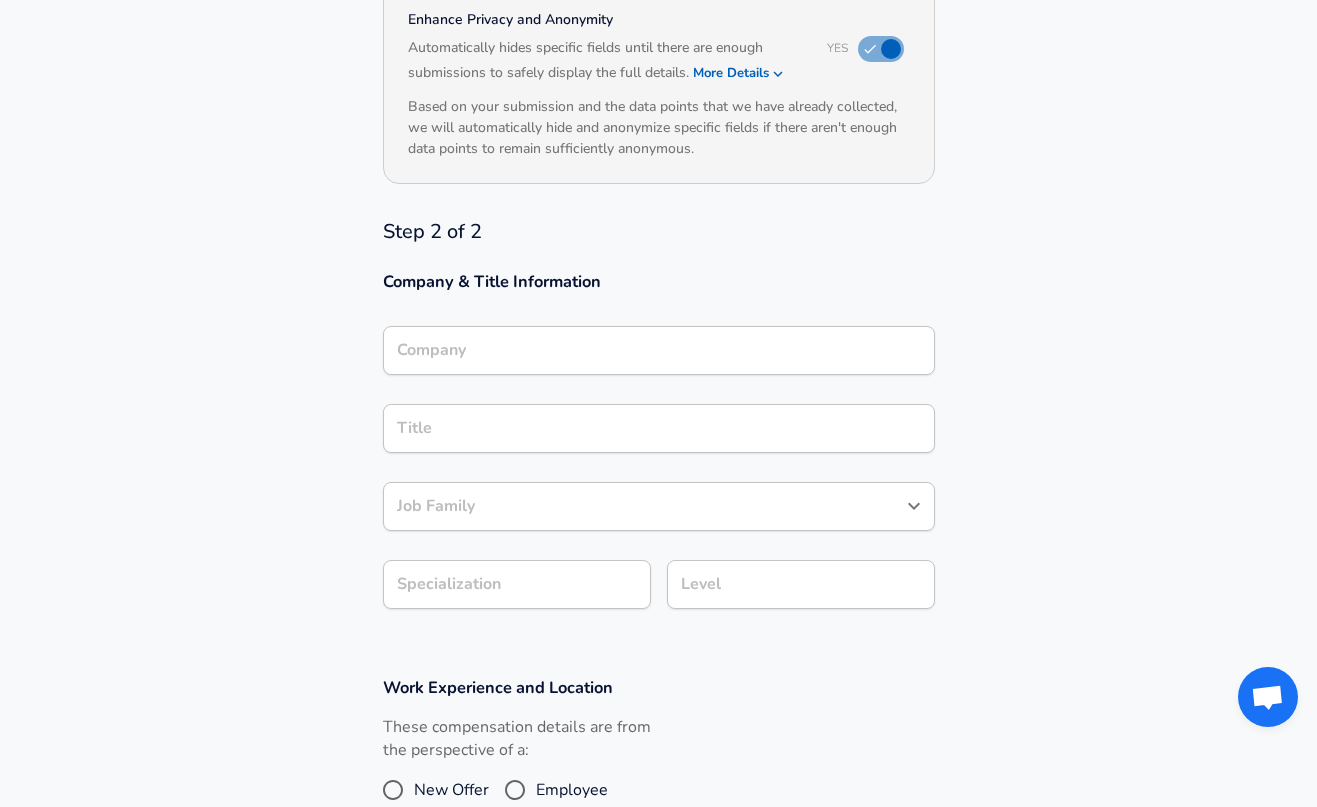 scroll, scrollTop: 450, scrollLeft: 0, axis: vertical 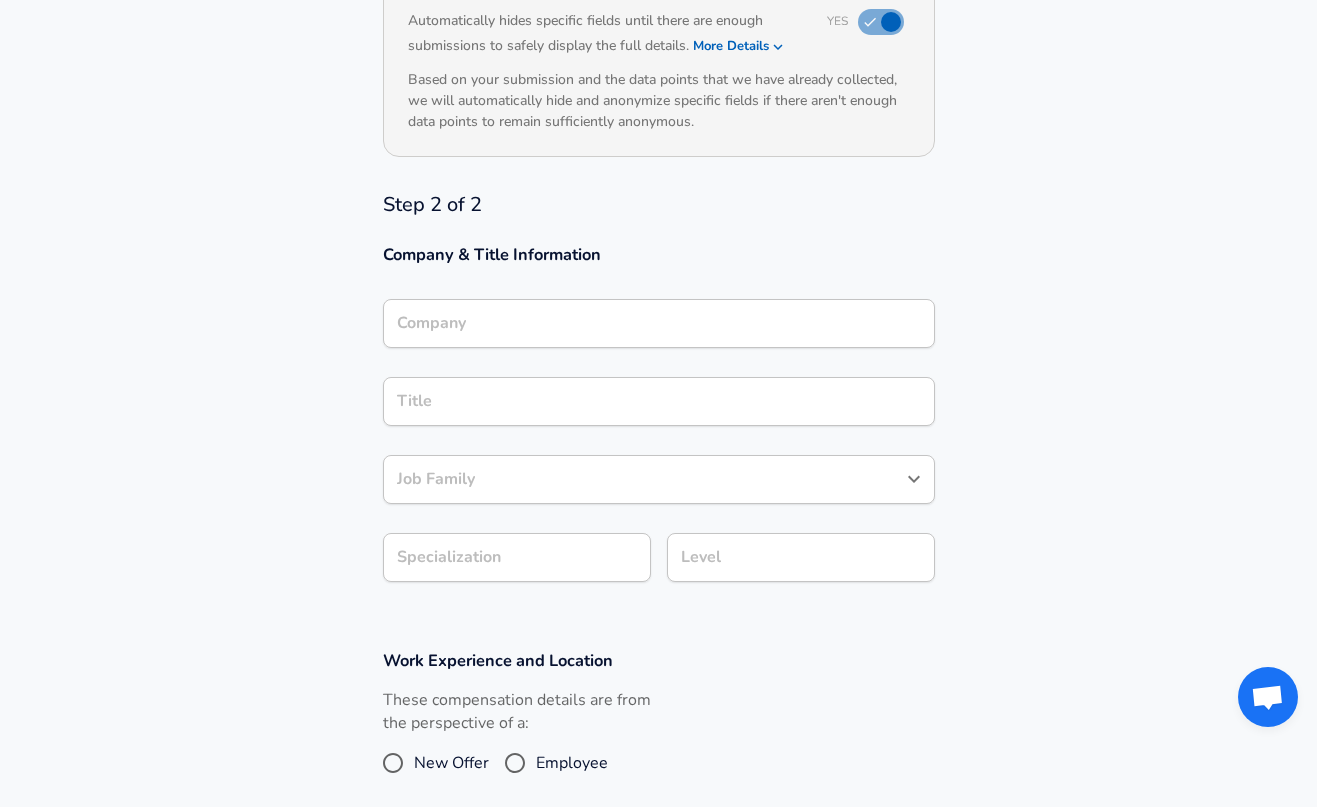 click on "Company" at bounding box center [659, 323] 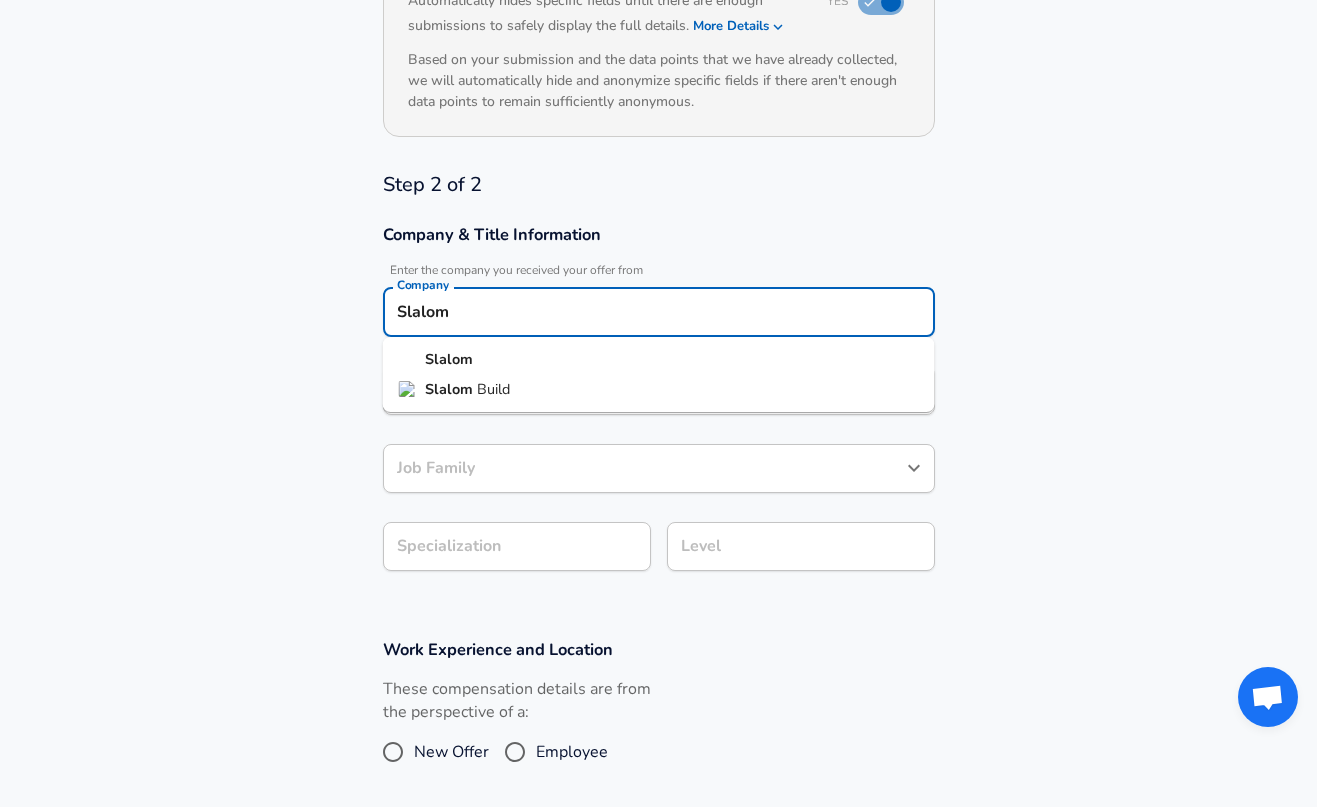 click on "Slalom Build" at bounding box center (659, 390) 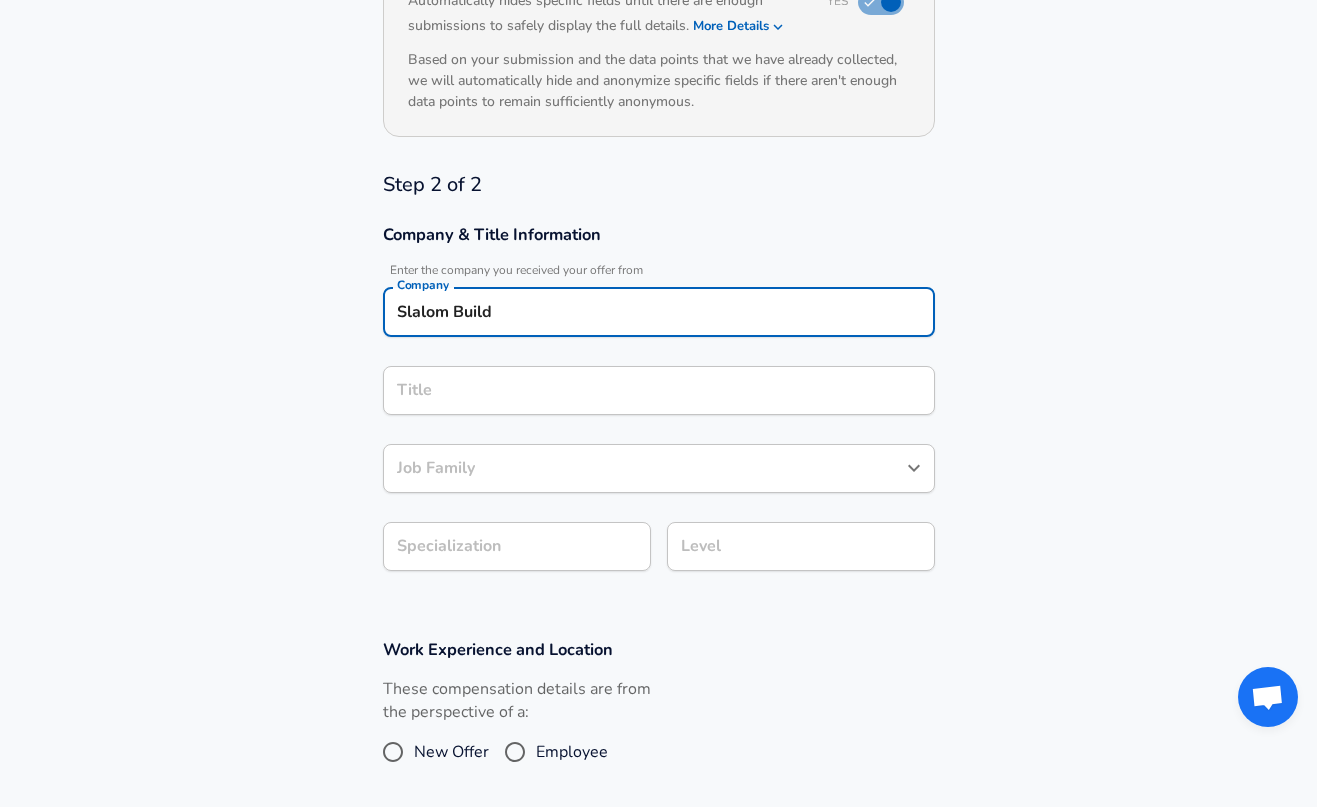 type on "Slalom Build" 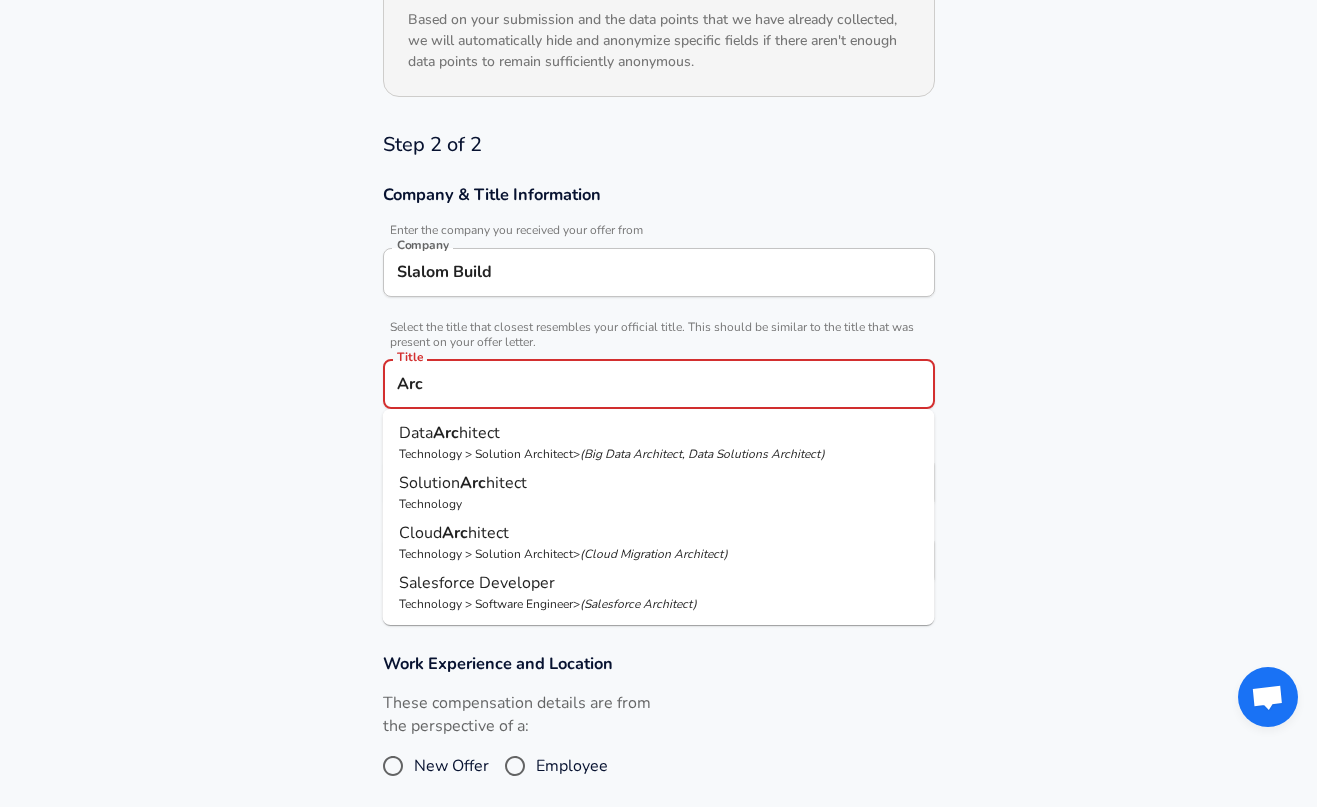 click on "hitect" at bounding box center (506, 483) 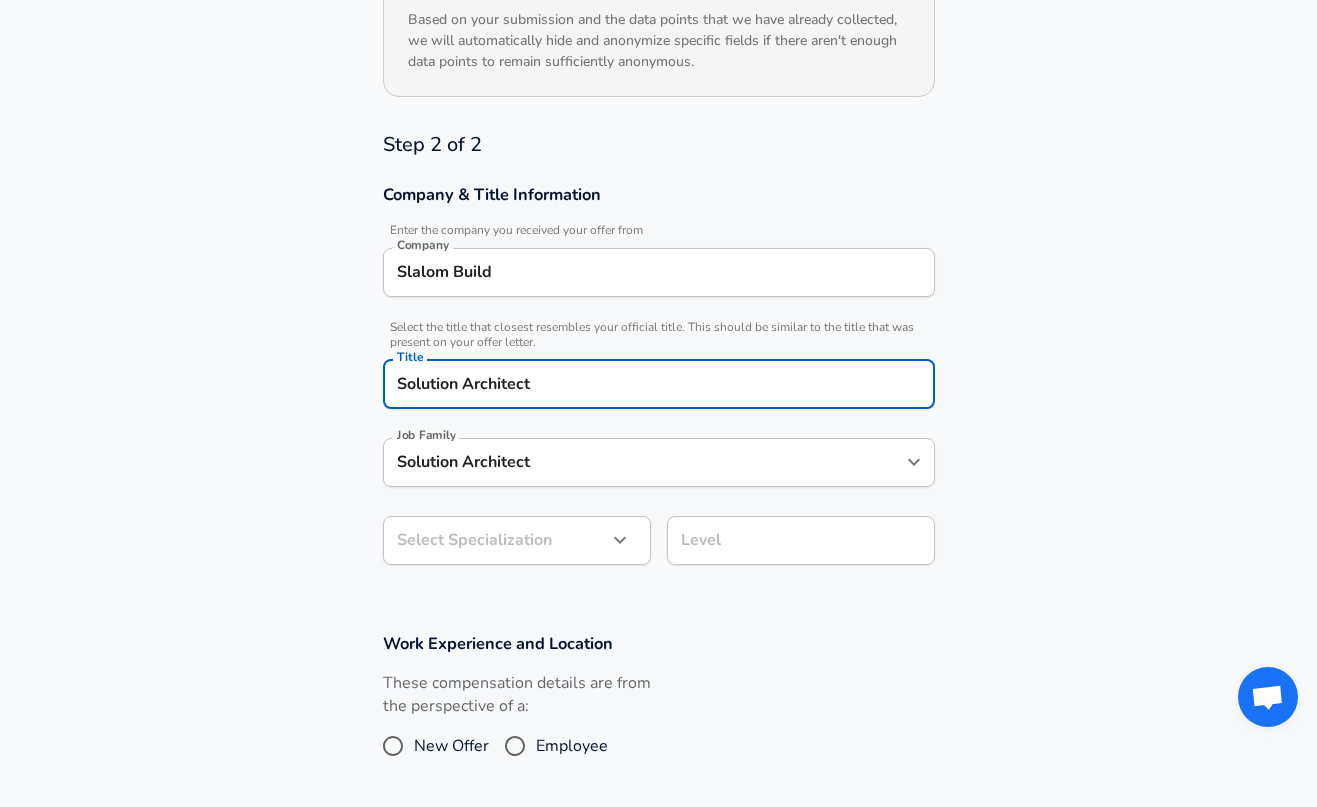 click on "Solution Architect Job Family" at bounding box center (659, 462) 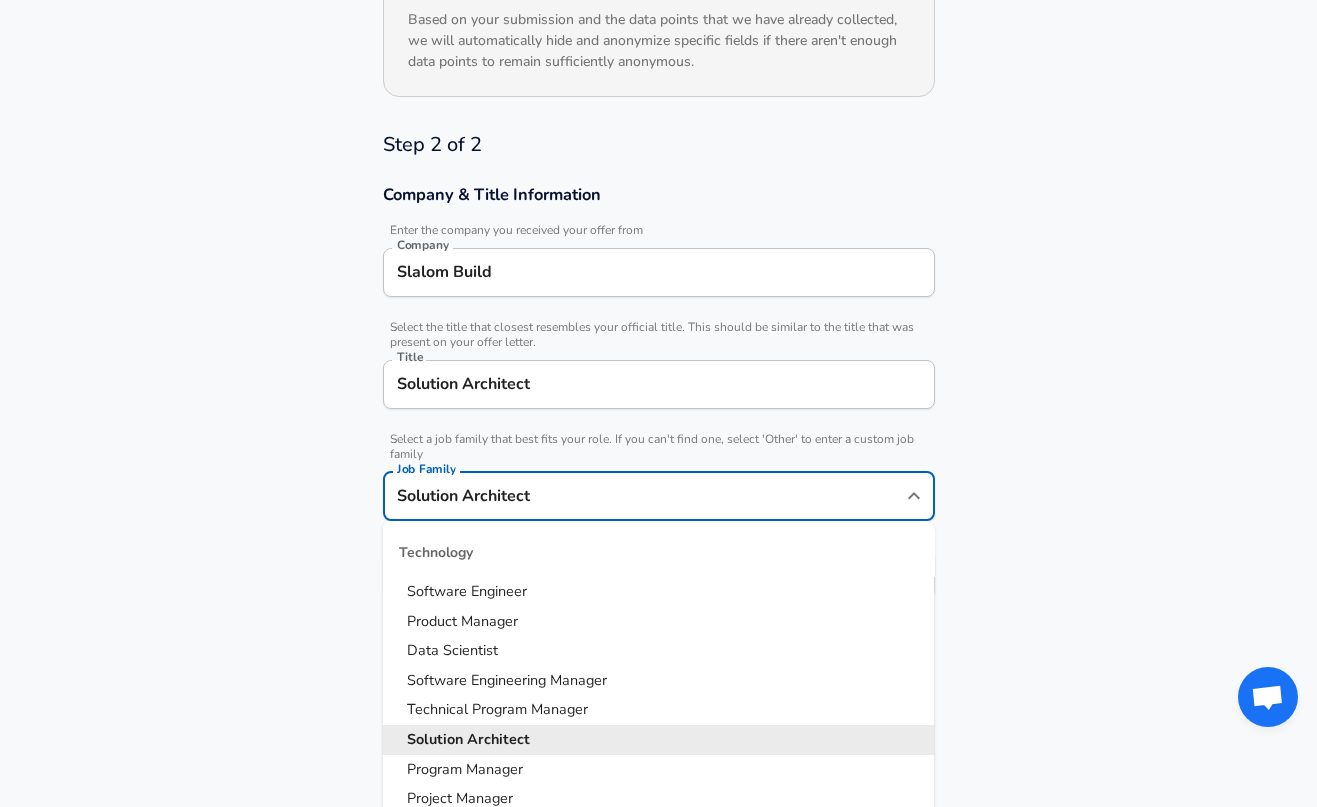 scroll, scrollTop: 550, scrollLeft: 0, axis: vertical 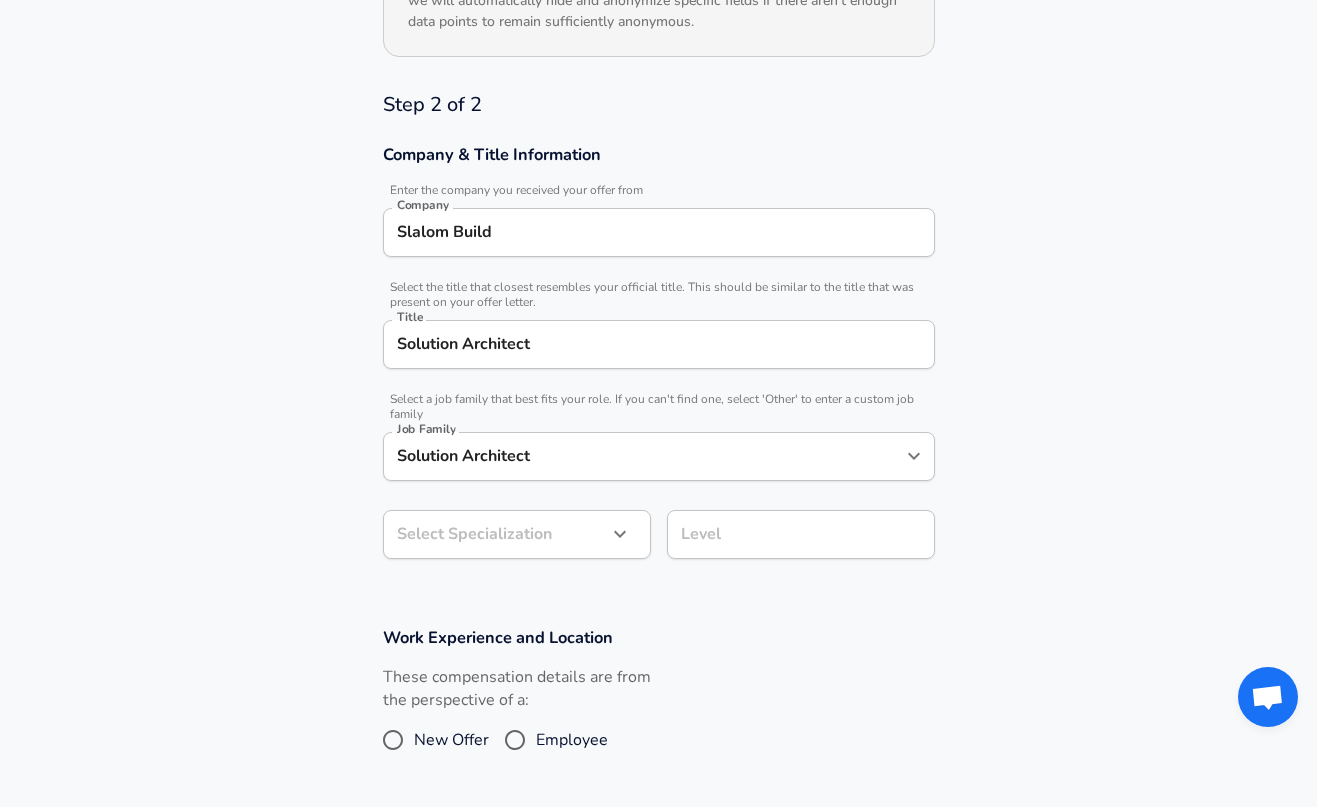 click on "Company & Title Information Enter the company you received your offer from Company [COMPANY] Build Company Select the title that closest resembles your official title. This should be similar to the title that was present on your offer letter. Title Solution Architect Title Select a job family that best fits your role. If you can't find one, select 'Other' to enter a custom job family Job Family Solution Architect Job Family Select Specialization Level Level" at bounding box center [658, 362] 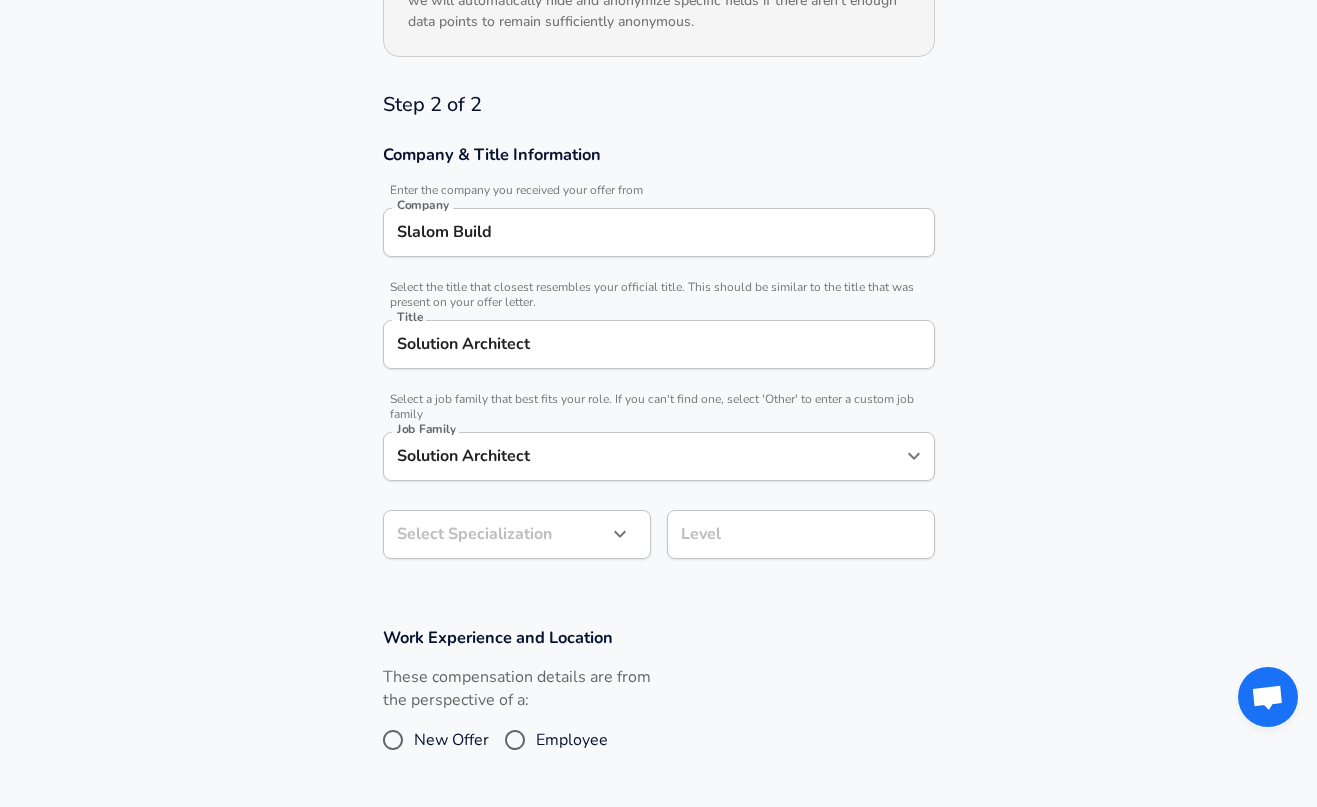 scroll, scrollTop: 610, scrollLeft: 0, axis: vertical 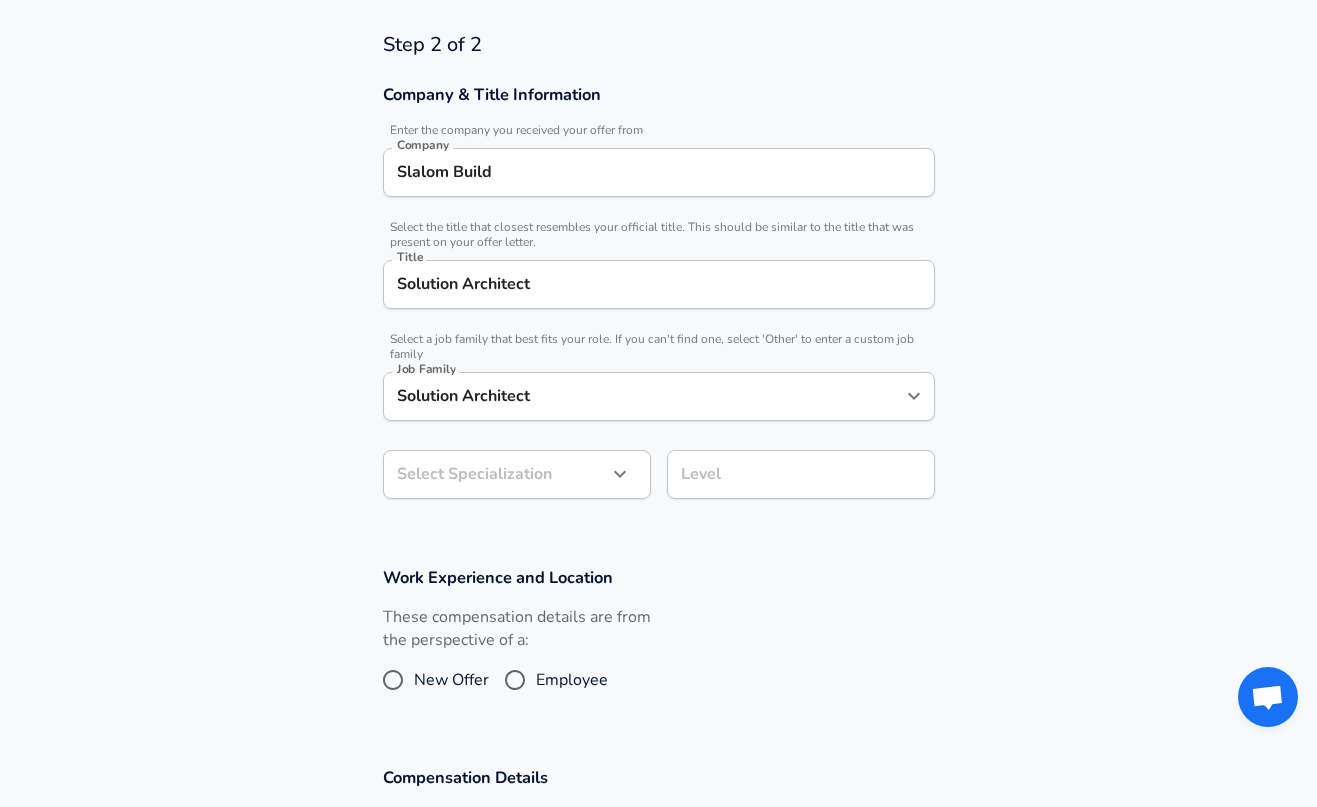 click on "Restart Add Your Salary Back Step 1 of 2 Thank You! File Successfully Submitted! Reset Enhance Privacy and Anonymity Yes Automatically hides specific fields until there are enough submissions to safely display the full details. More Details Based on your submission and the data points that we have already collected, we will automatically hide and anonymize specific fields if there aren't enough data points to remain sufficiently anonymous. Step 2 of 2 Company & Title Information Enter the company you received your offer from Company [COMPANY] Build Company Select the title that closest resembles your official title. This should be similar to the title that was present on your offer letter. Title Solution Architect Title Select a job family that best fits your role. If you can't find one, select 'Other' to enter a custom job family Job Family Solution Architect Job Family Select Specialization Level Level Work Experience and Location New Offer Employee Compensation Details Gross" at bounding box center (658, -207) 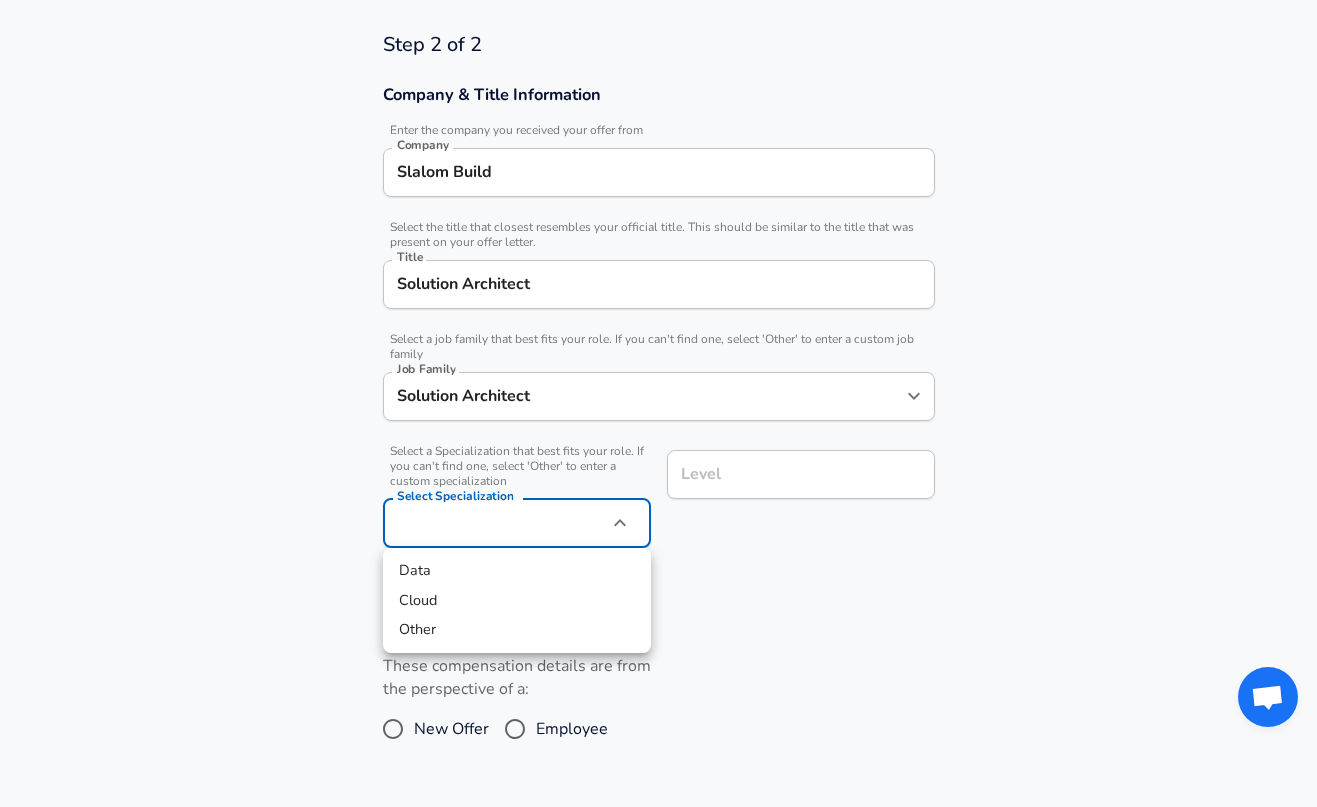 click on "Other" at bounding box center [517, 630] 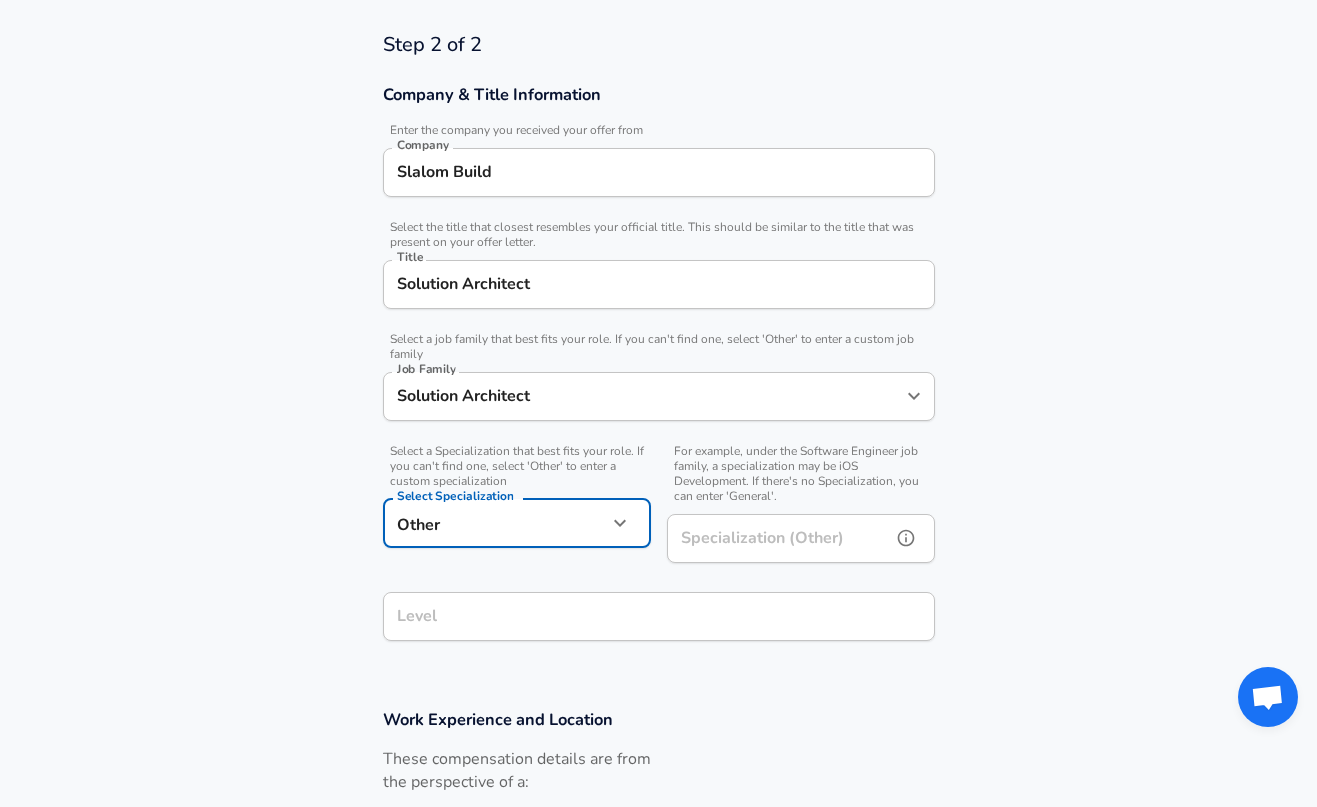 click on "Specialization (Other)" at bounding box center [775, 538] 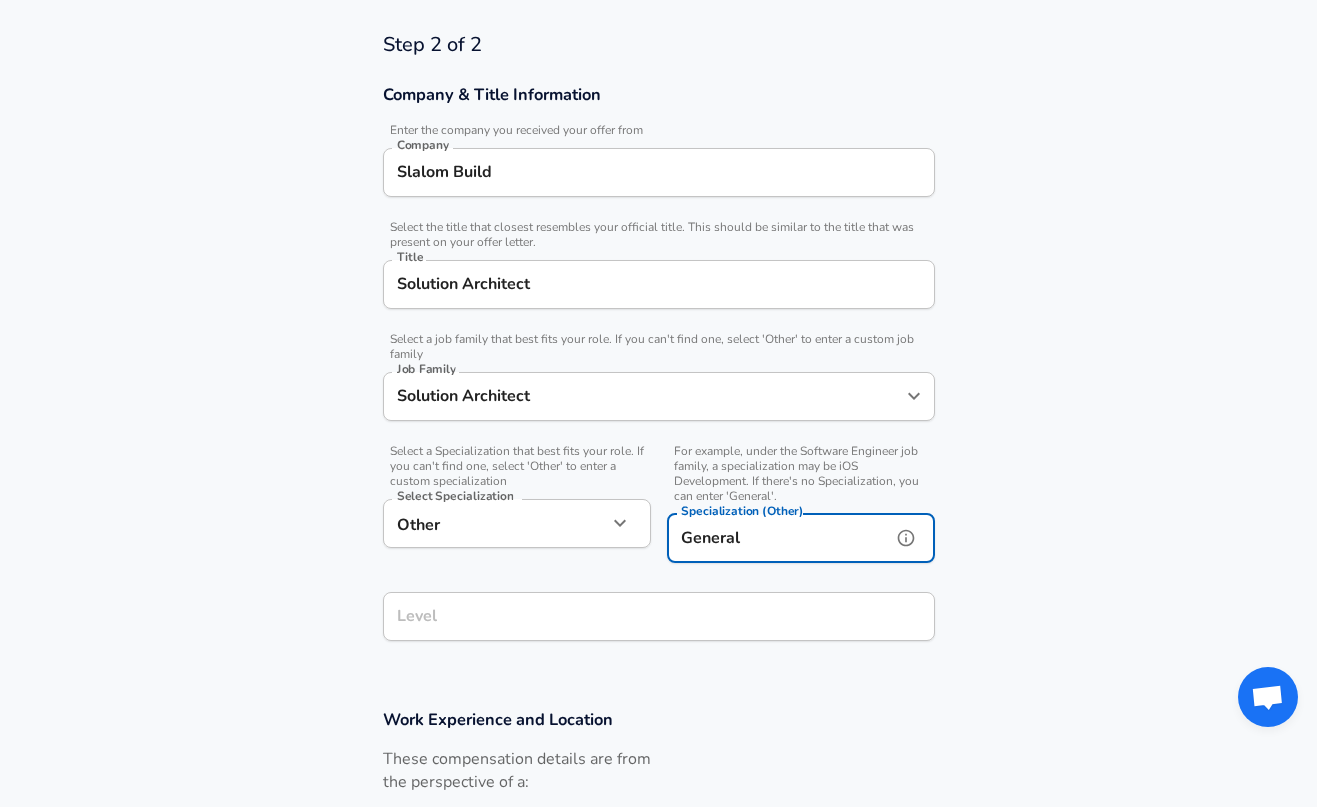 type on "General" 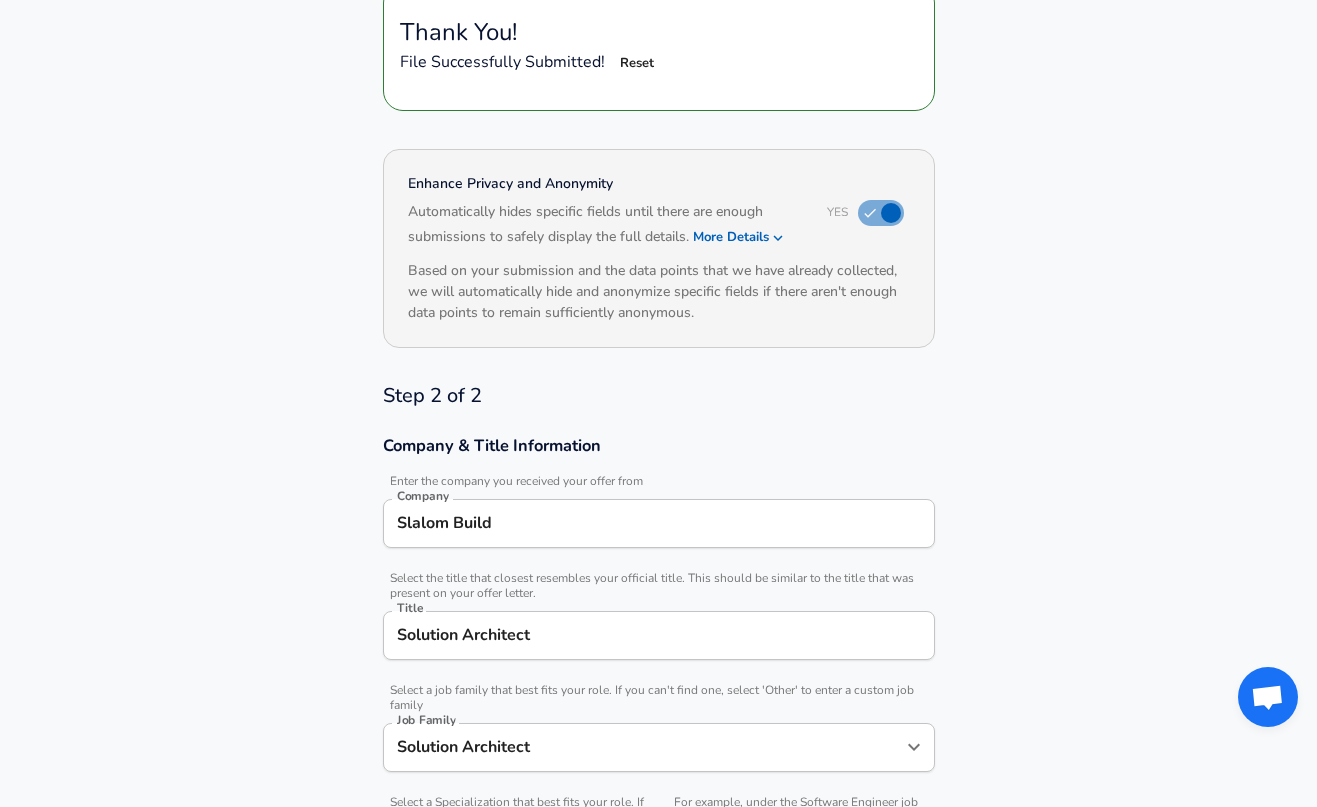 scroll, scrollTop: 275, scrollLeft: 0, axis: vertical 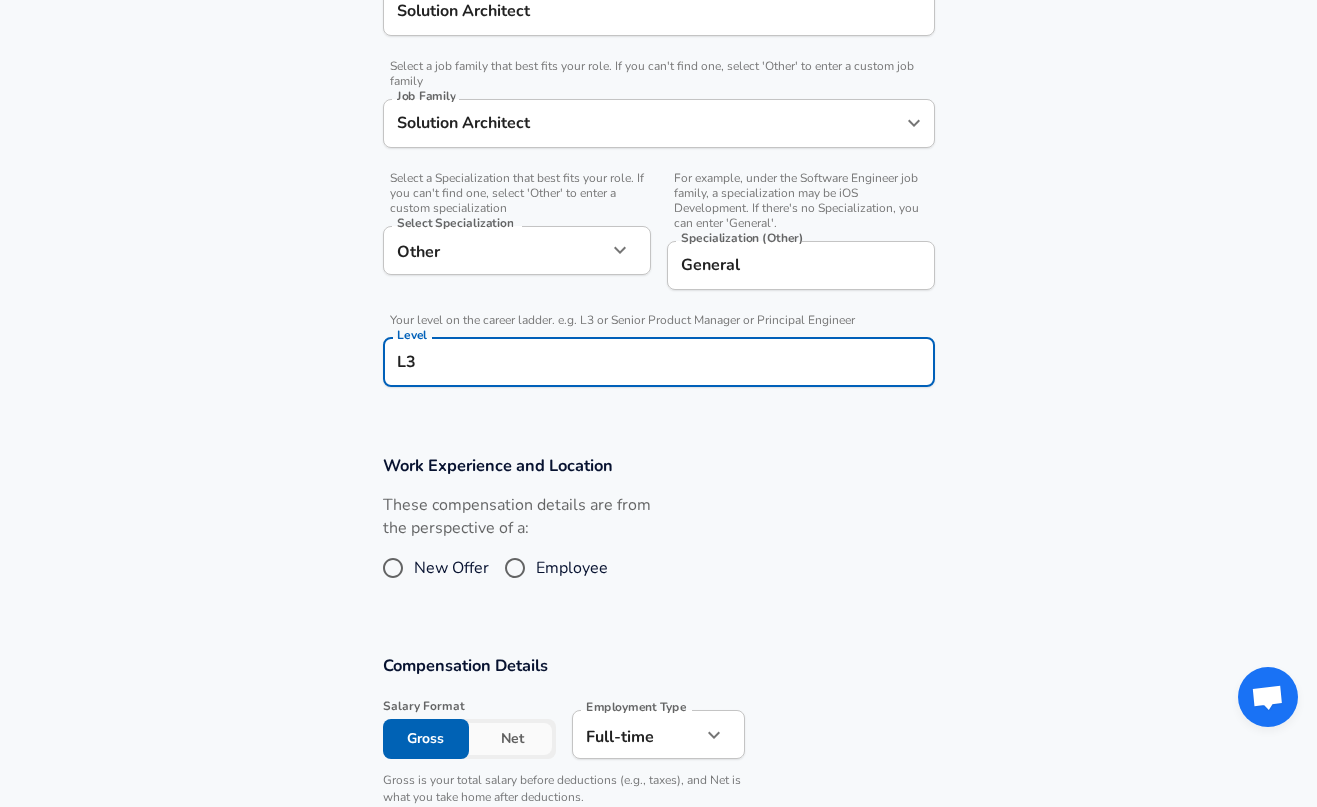 type on "L3" 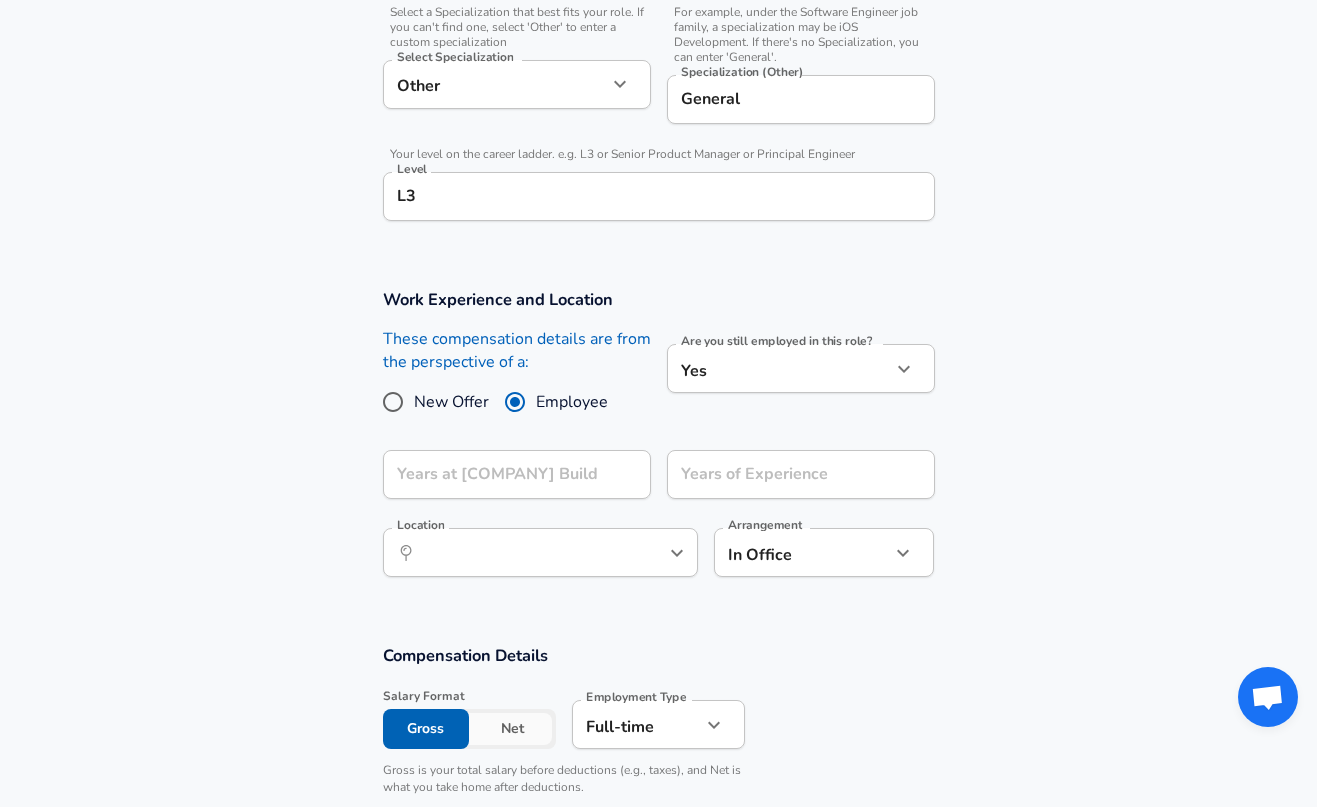 scroll, scrollTop: 1066, scrollLeft: 0, axis: vertical 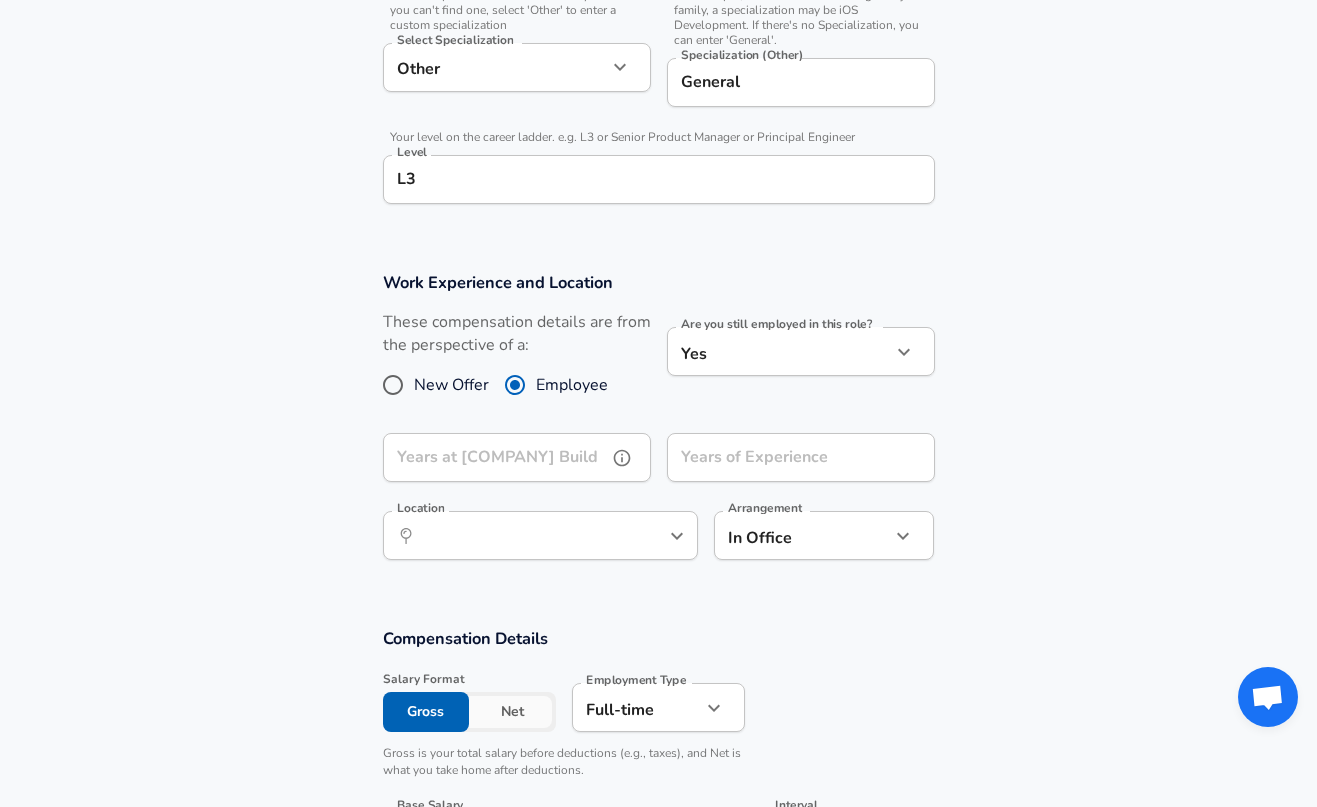 click on "Years at [COMPANY] Build" at bounding box center [495, 457] 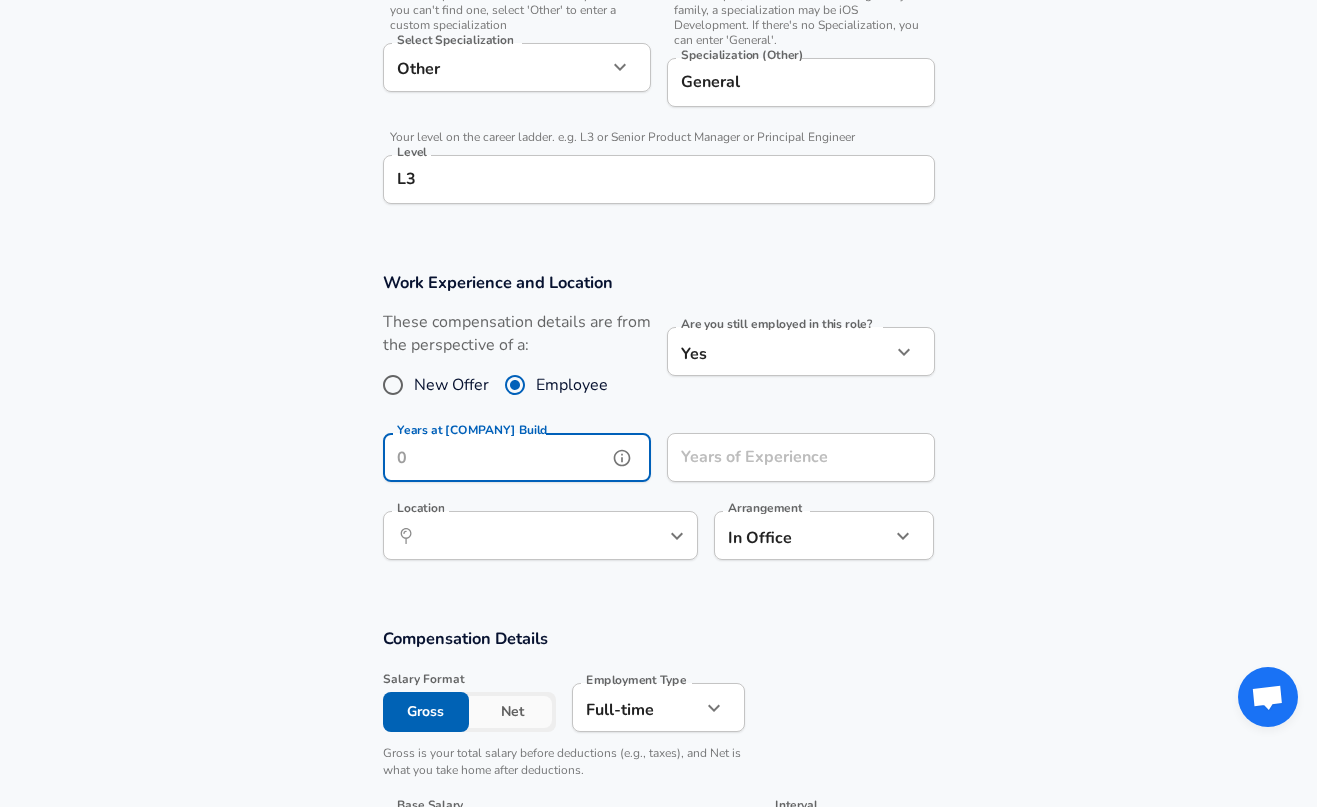 click 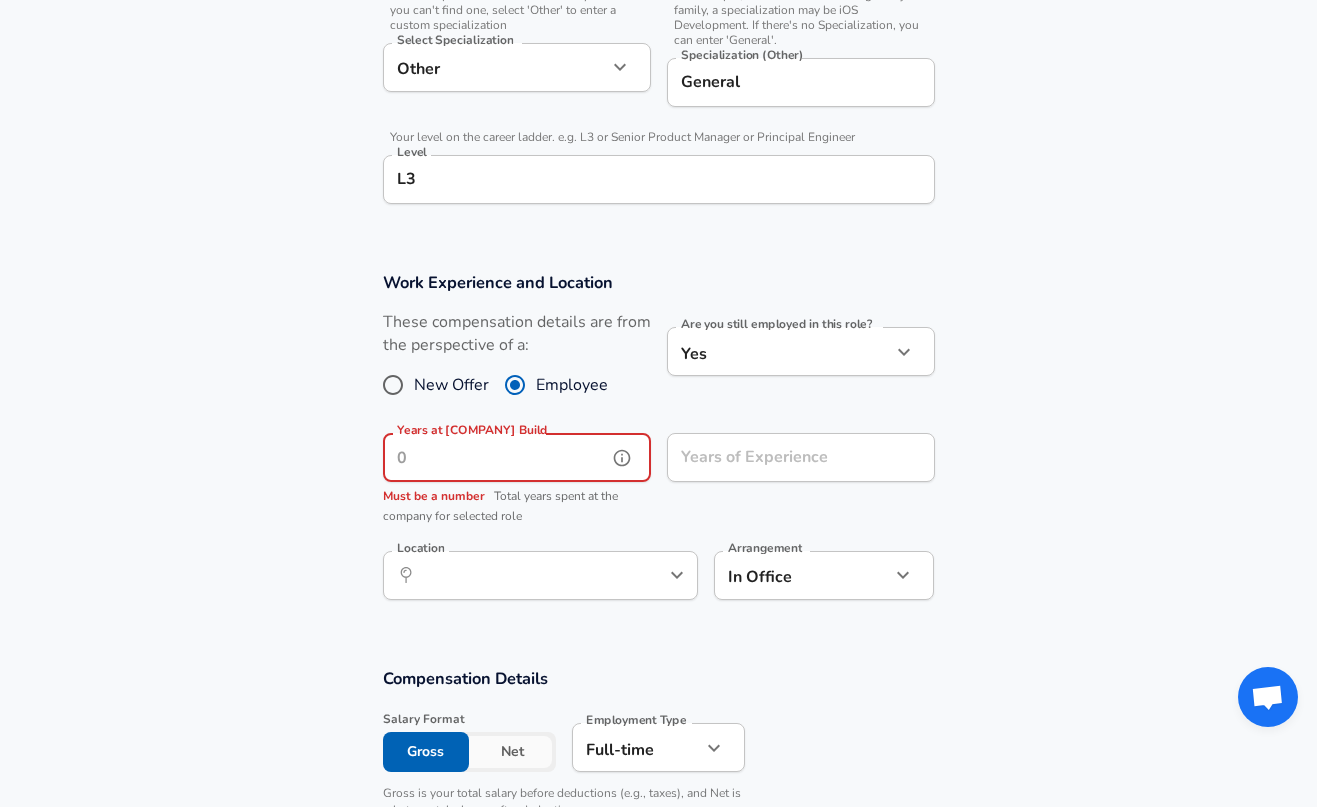 click on "Years at [COMPANY] Build" at bounding box center (495, 457) 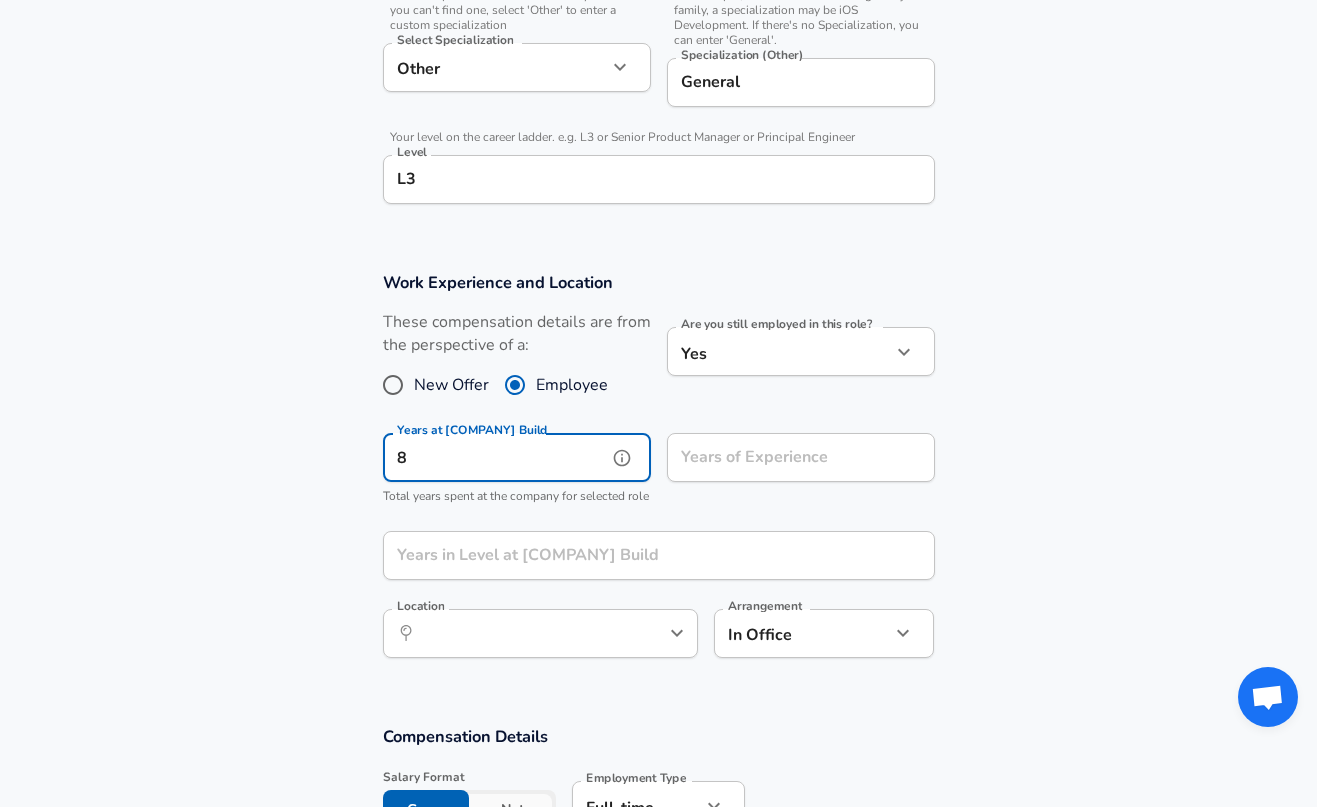 type on "8" 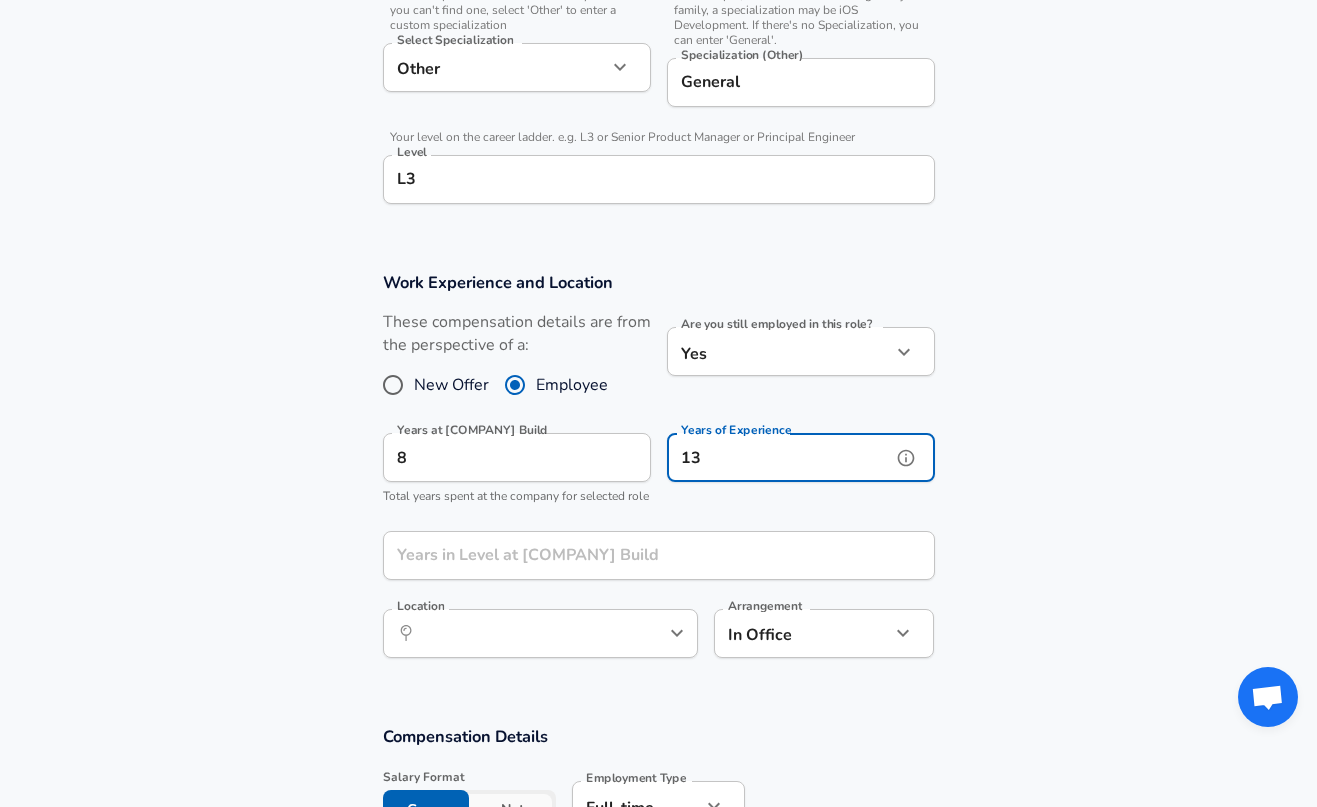 type on "13" 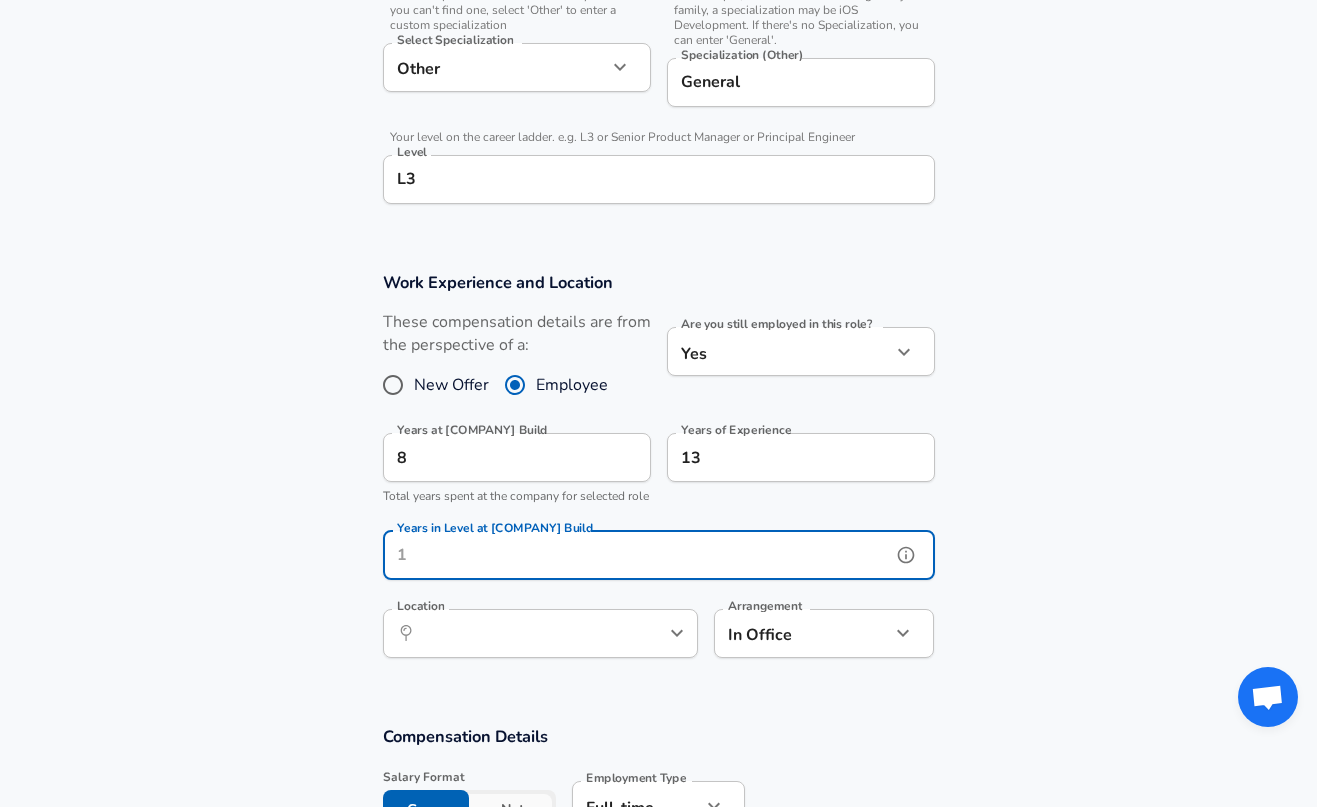 click on "Years in Level at [COMPANY] Build" at bounding box center [637, 555] 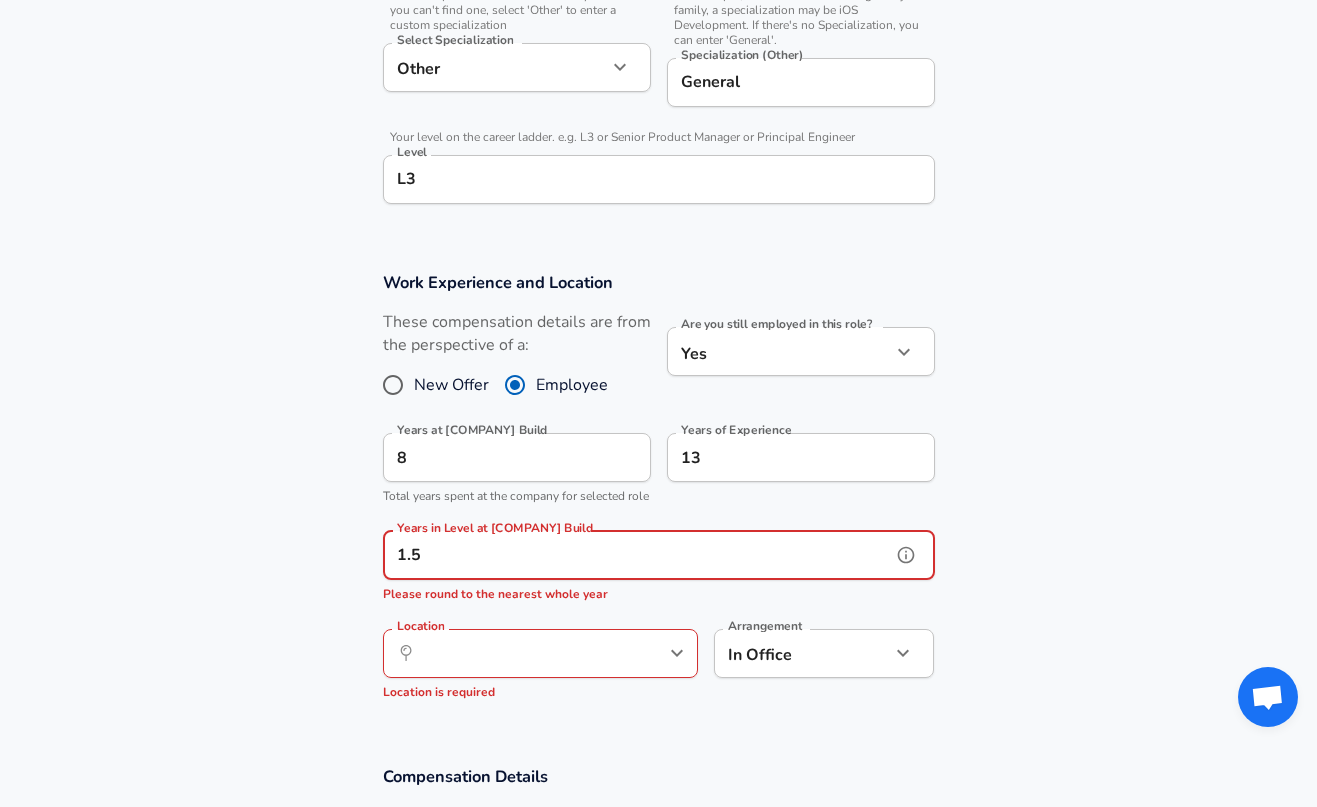 drag, startPoint x: 473, startPoint y: 575, endPoint x: 344, endPoint y: 566, distance: 129.31357 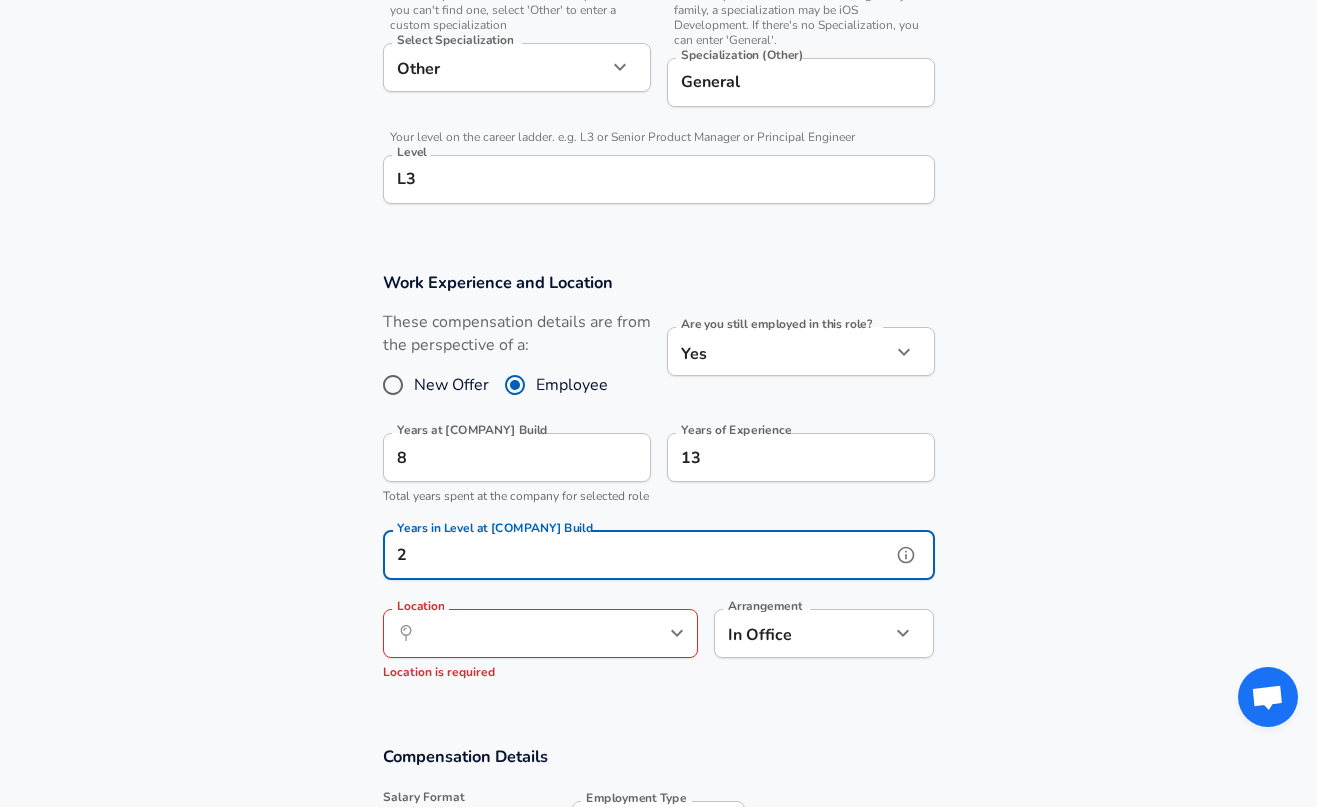 type on "2" 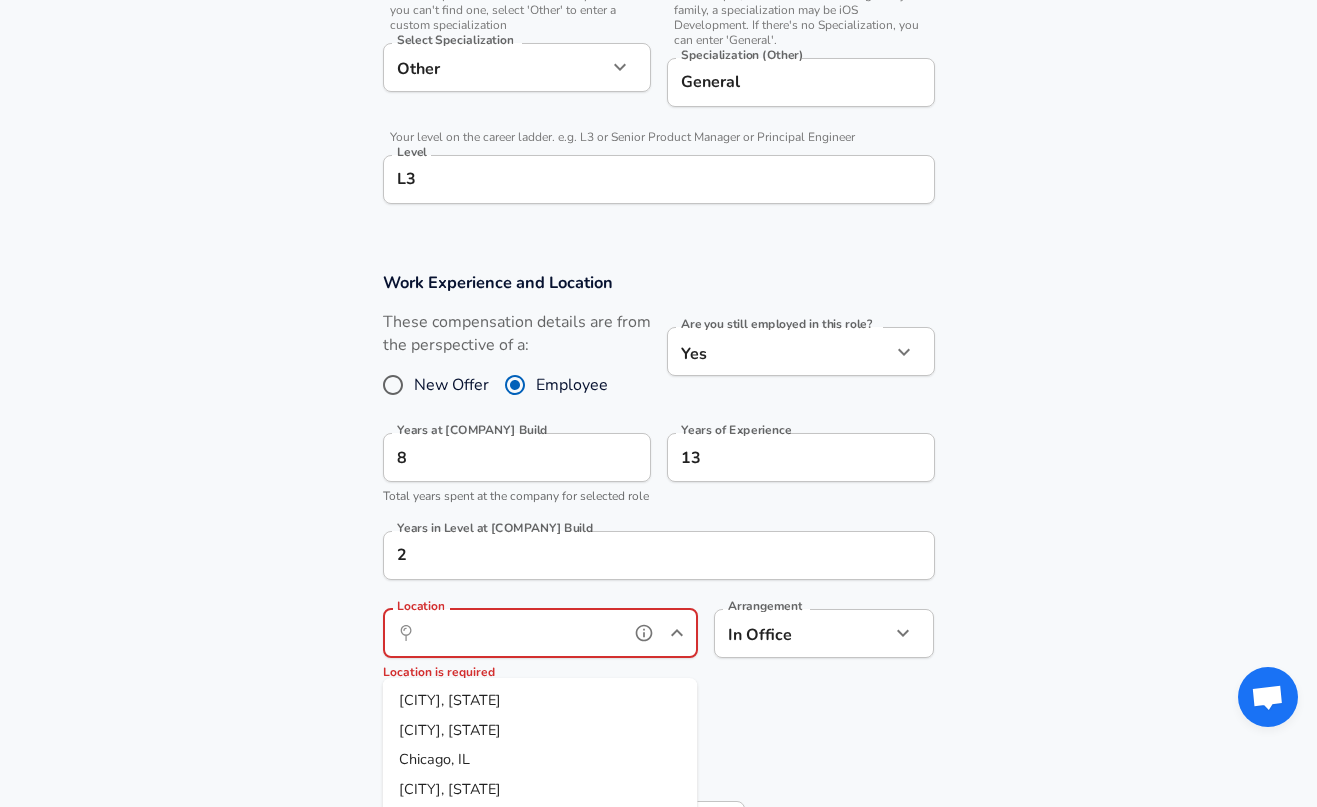 click on "Location" at bounding box center [518, 633] 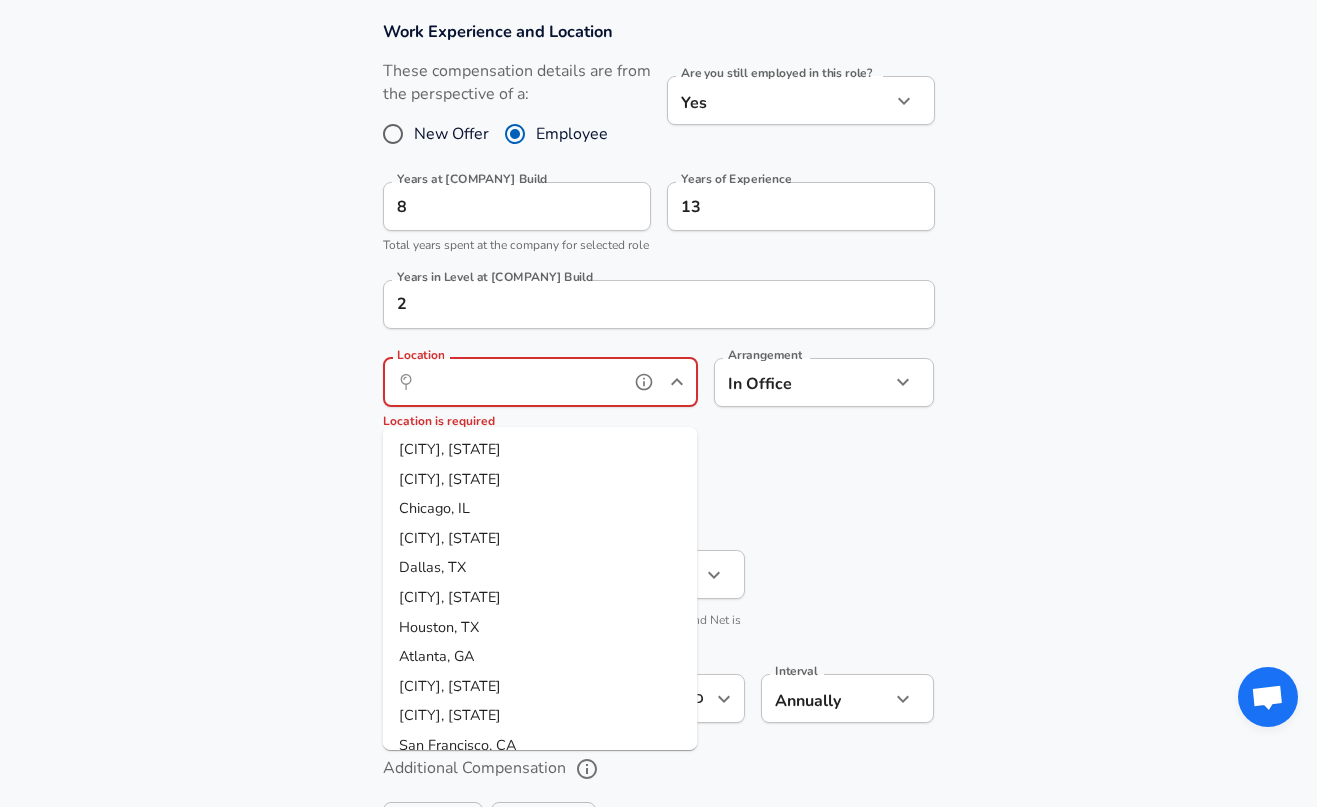 scroll, scrollTop: 1350, scrollLeft: 0, axis: vertical 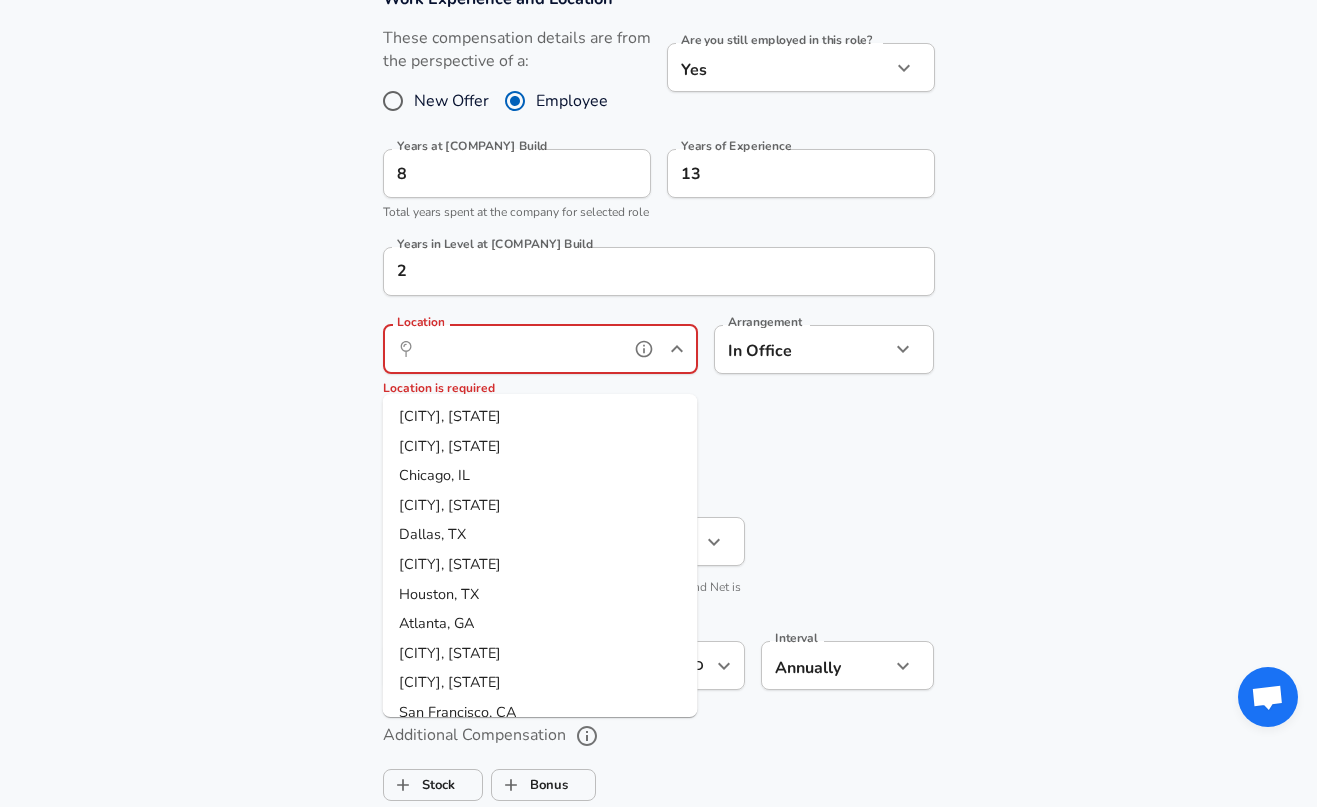 click on "[CITY], [STATE]" at bounding box center (540, 654) 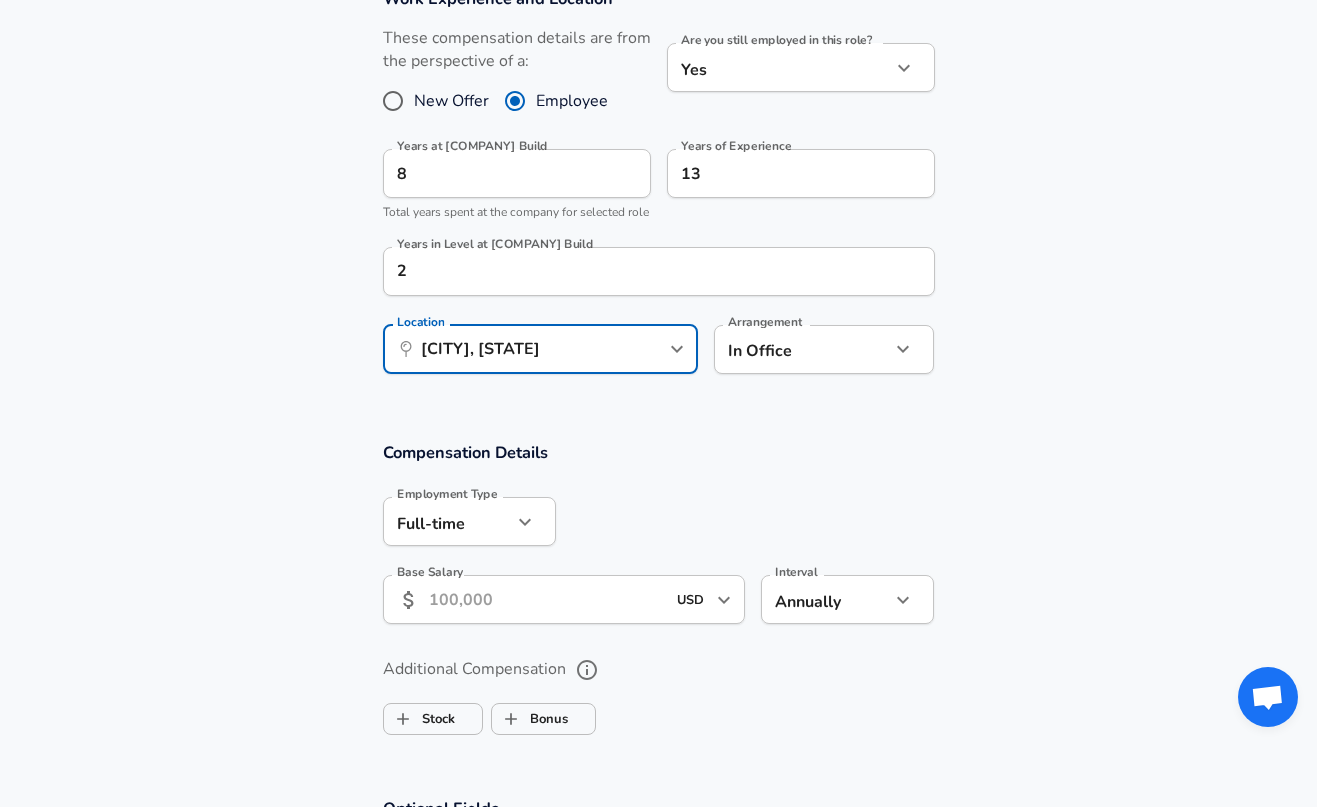 click on "Restart Add Your Salary Back Step 1 of 2 Thank You! File Successfully Submitted! Reset Enhance Privacy and Anonymity Yes Automatically hides specific fields until there are enough submissions to safely display the full details. More Details Based on your submission and the data points that we have already collected, we will automatically hide and anonymize specific fields if there aren't enough data points to remain sufficiently anonymous. Step 2 of 2 Company & Title Information Enter the company you received your offer from Company [COMPANY] Build Company Select the title that closest resembles your official title. This should be similar to the title that was present on your offer letter. Title Solution Architect Title Select a job family that best fits your role. If you can't find one, select 'Other' to enter a custom job family Job Family Solution Architect Job Family Select a Specialization that best fits your role. If you can't find one, select 'Other' to enter a custom specialization Other Other" at bounding box center [658, -947] 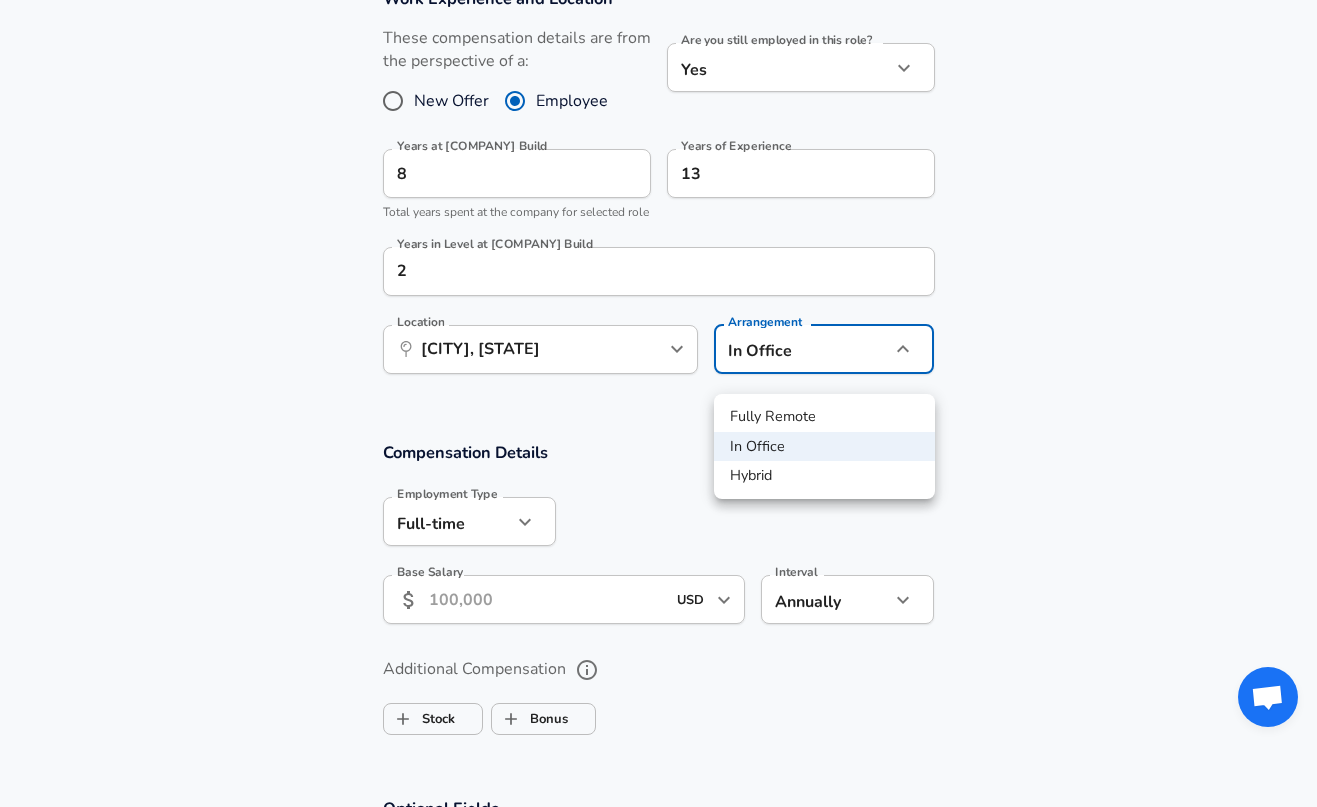 click on "Hybrid" at bounding box center [824, 476] 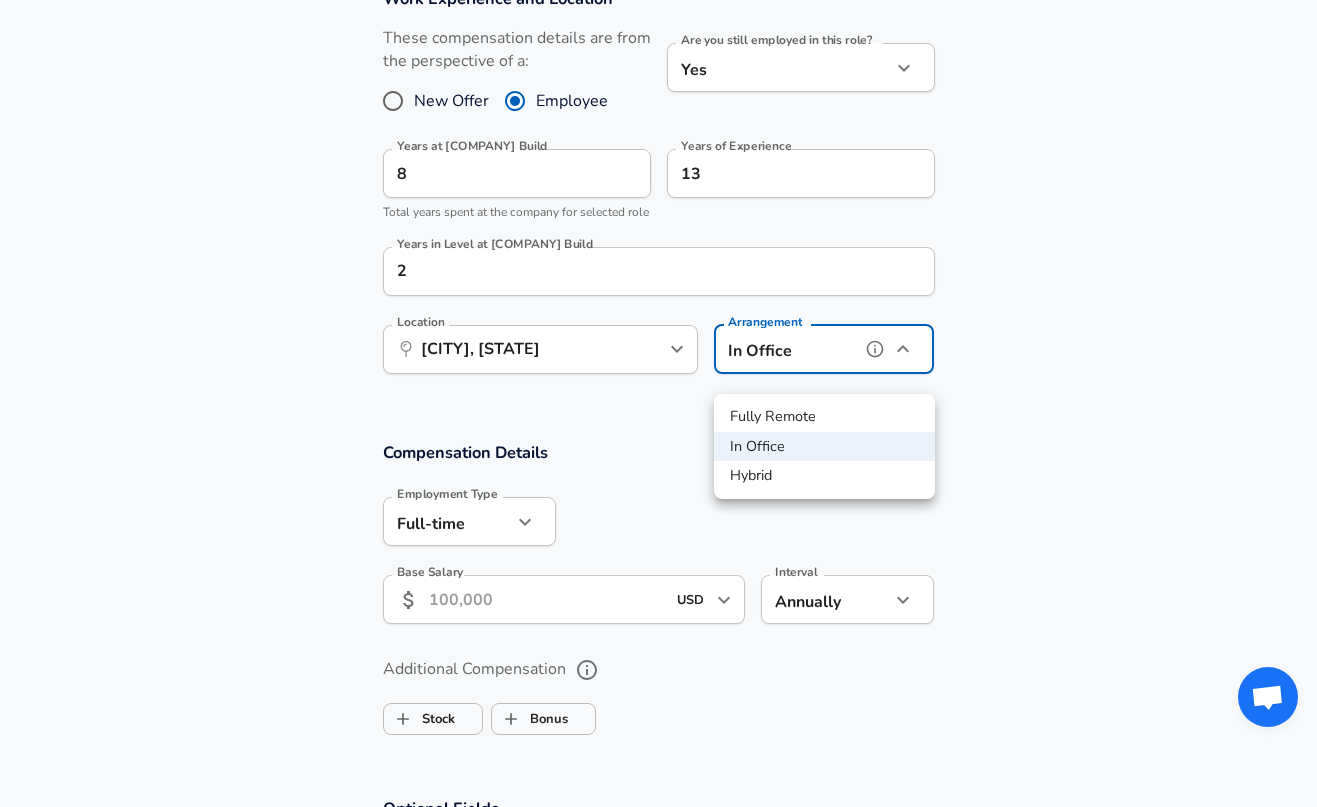 type on "hybrid" 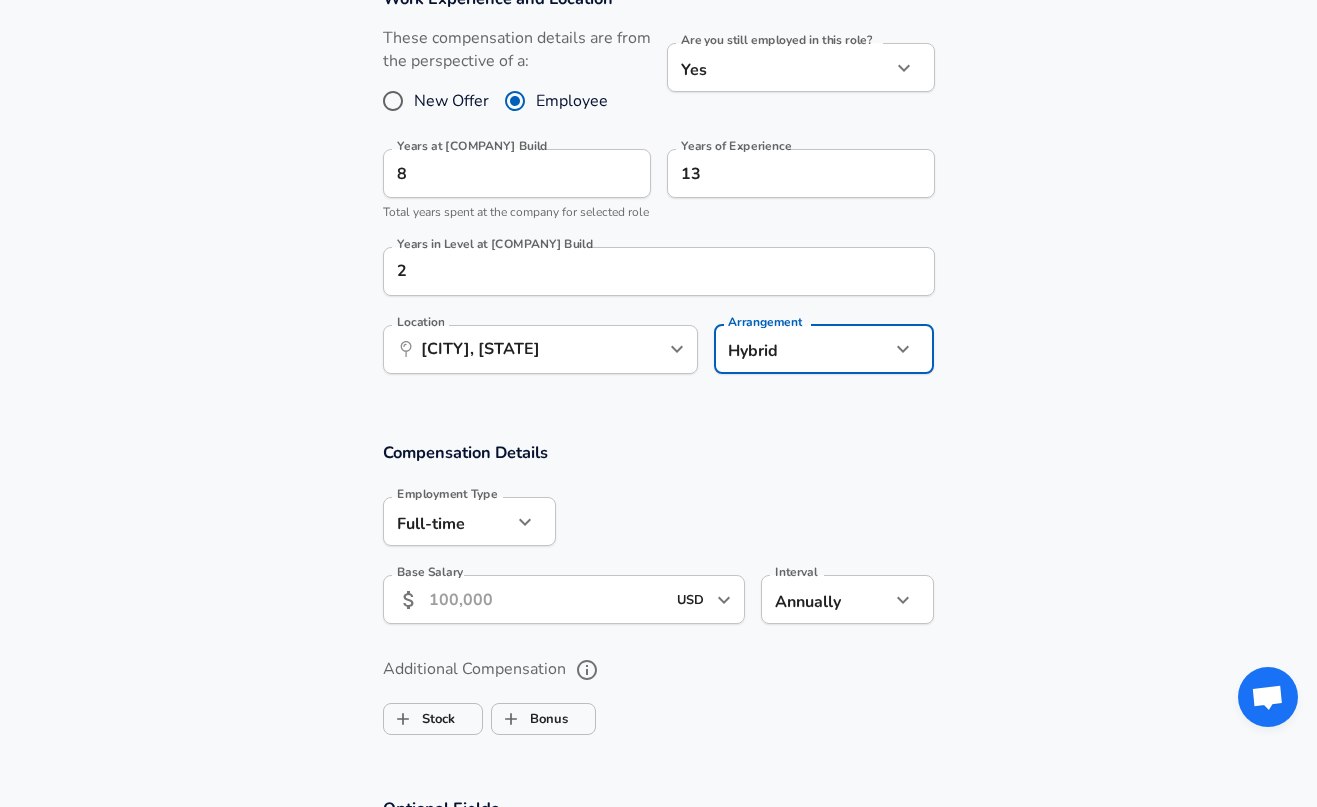 click on "Base Salary" at bounding box center [547, 599] 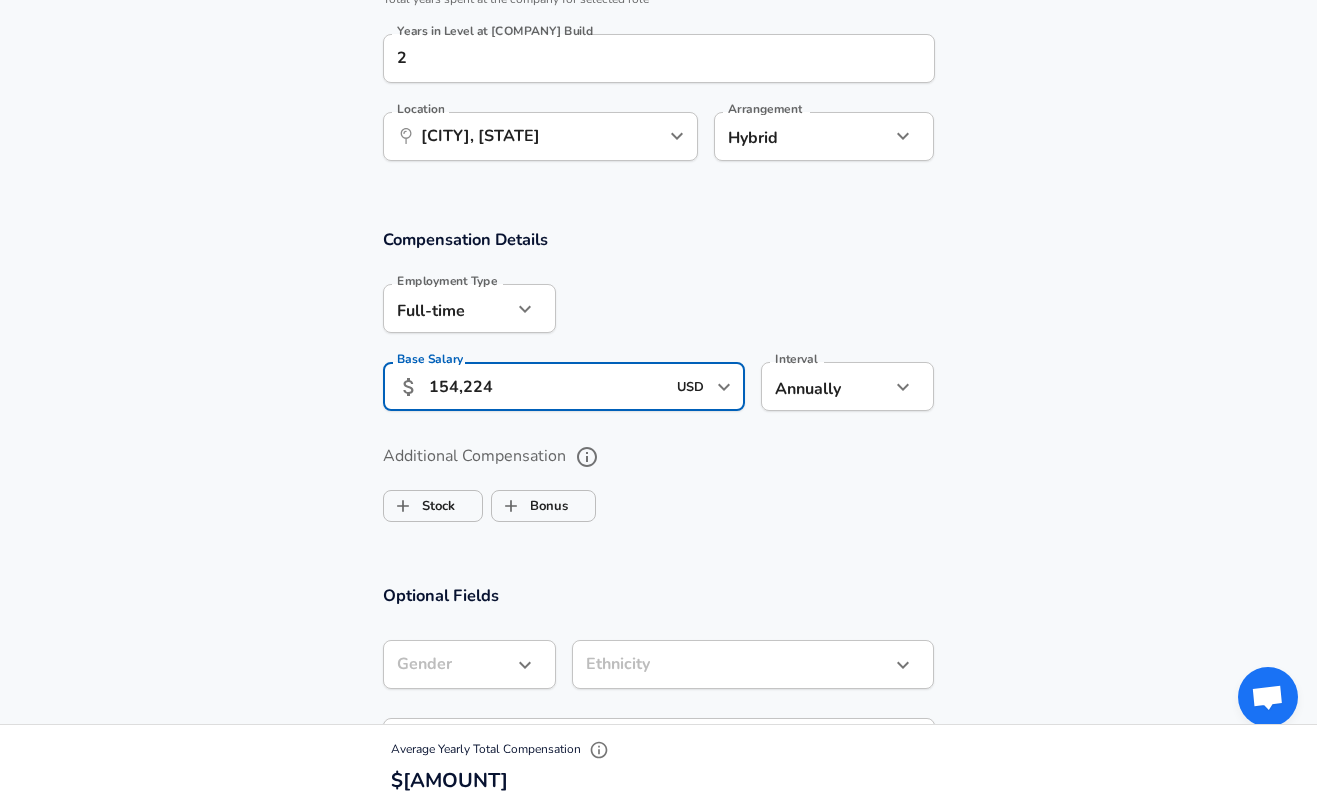 scroll, scrollTop: 1595, scrollLeft: 0, axis: vertical 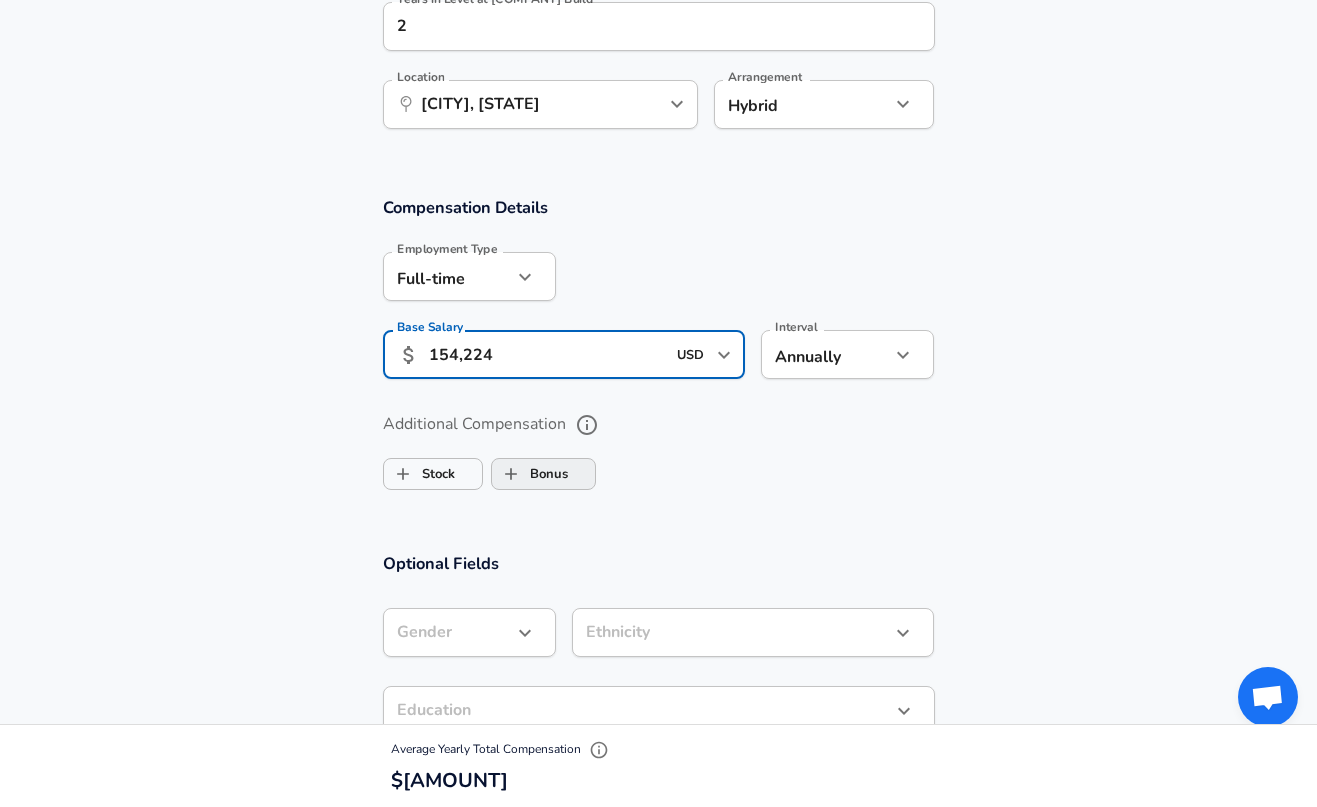 type on "154,224" 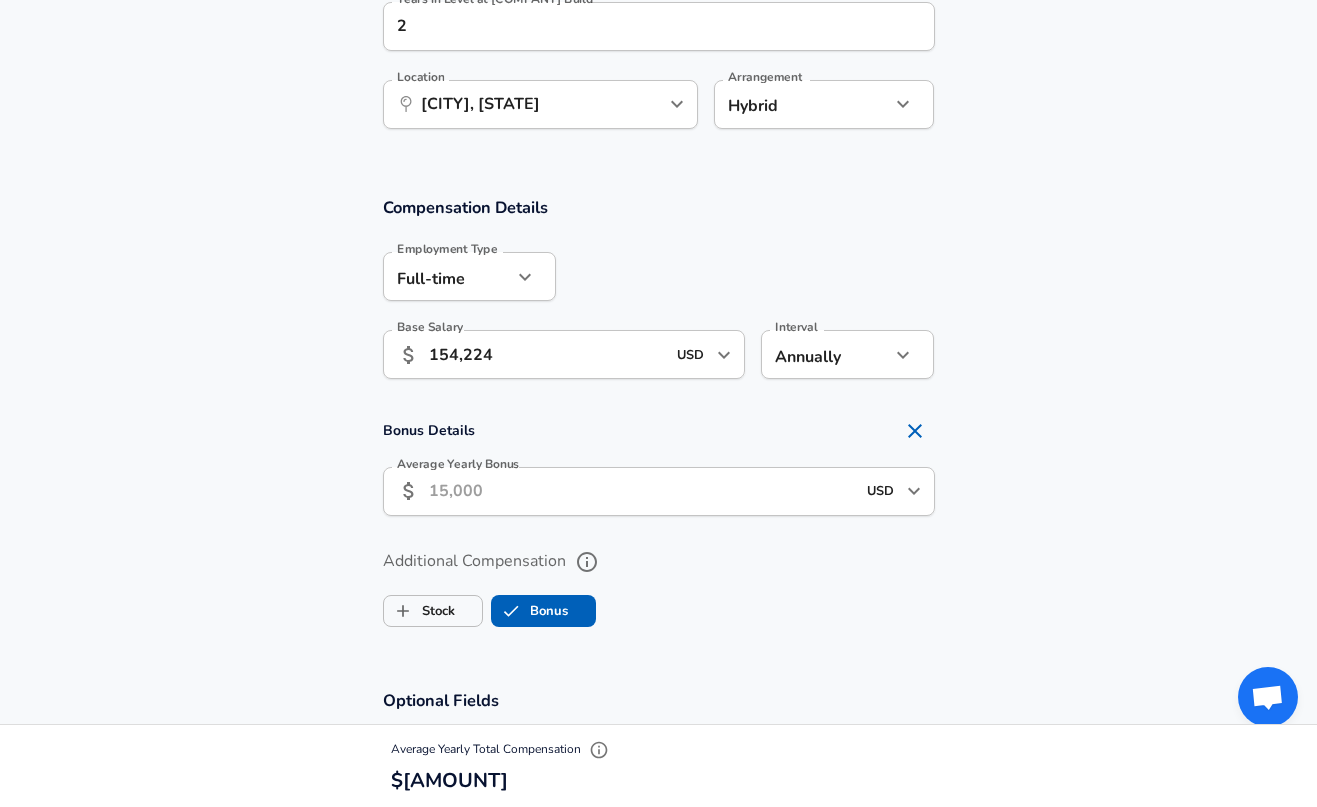 type 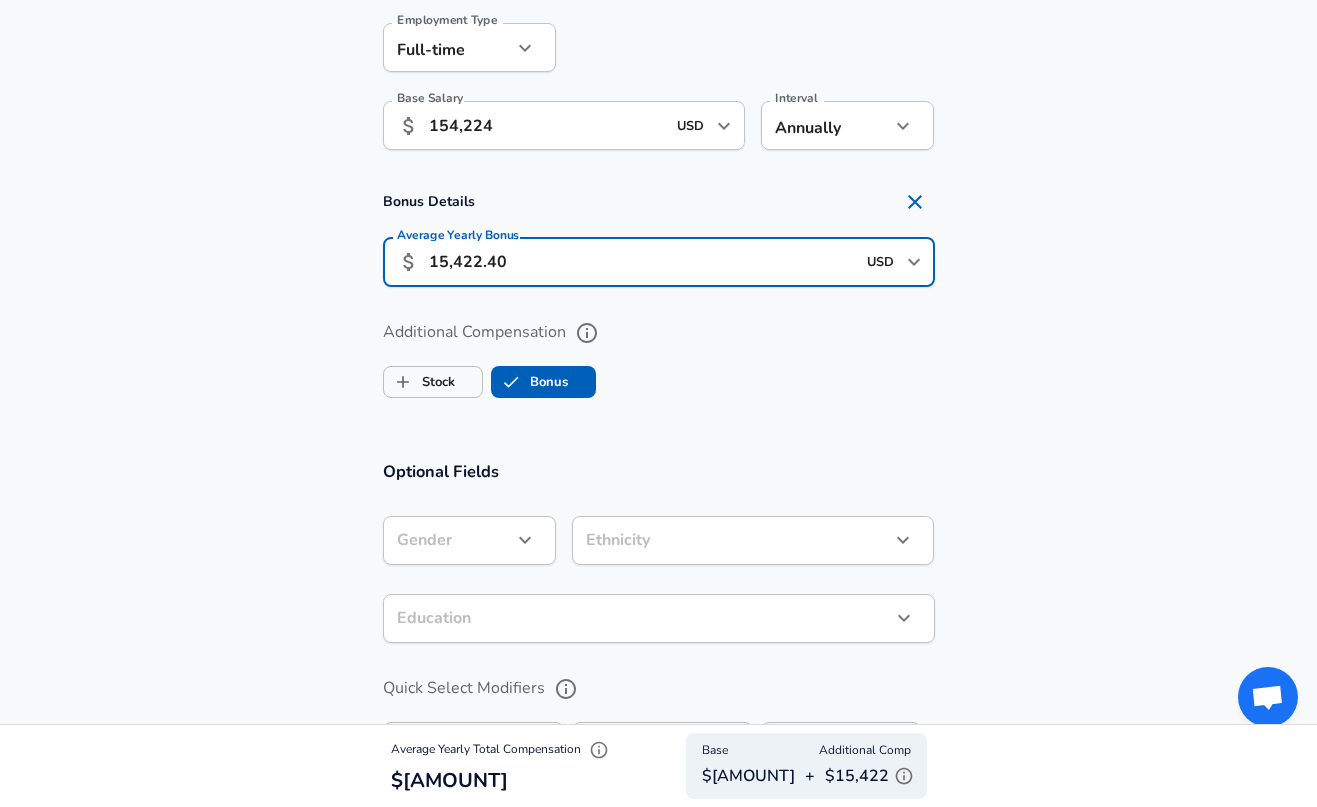 scroll, scrollTop: 1837, scrollLeft: 0, axis: vertical 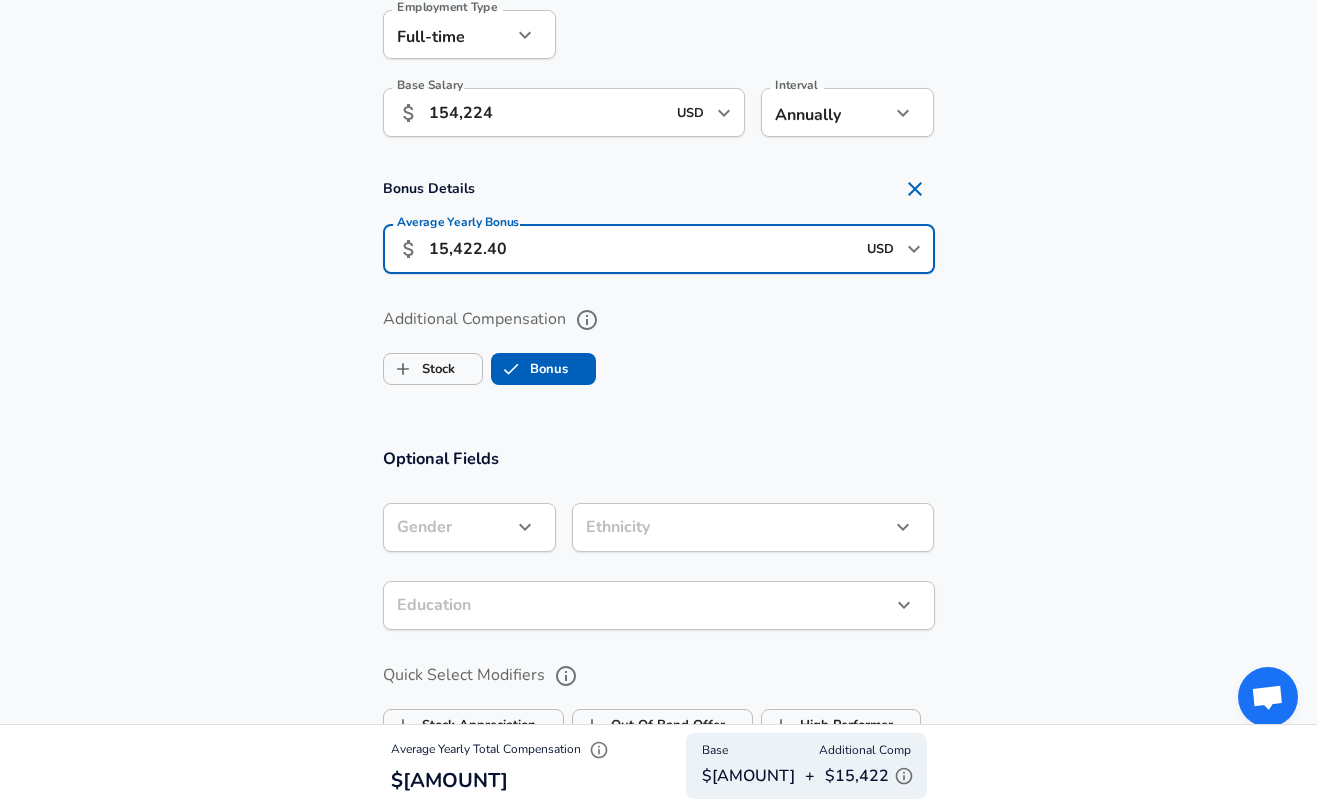 type on "15,422.40" 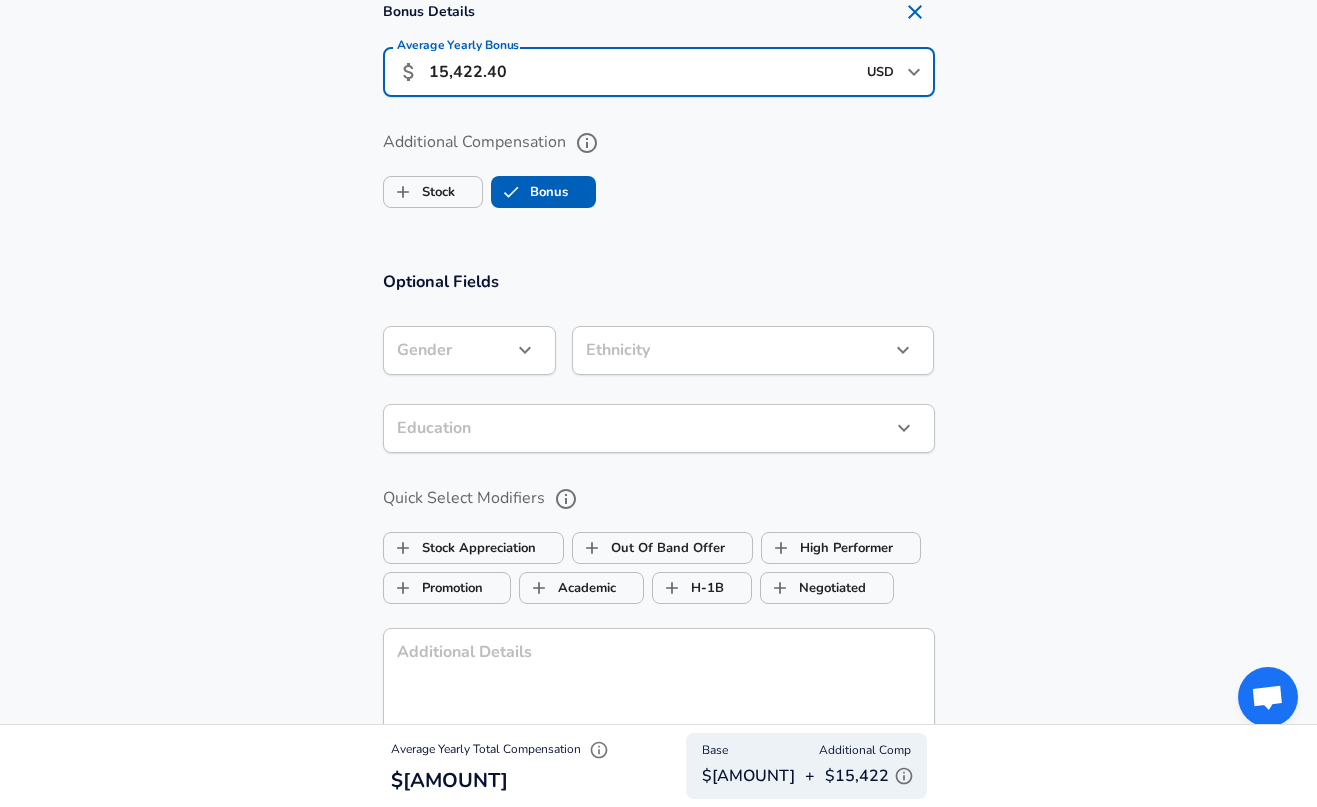 scroll, scrollTop: 2021, scrollLeft: 0, axis: vertical 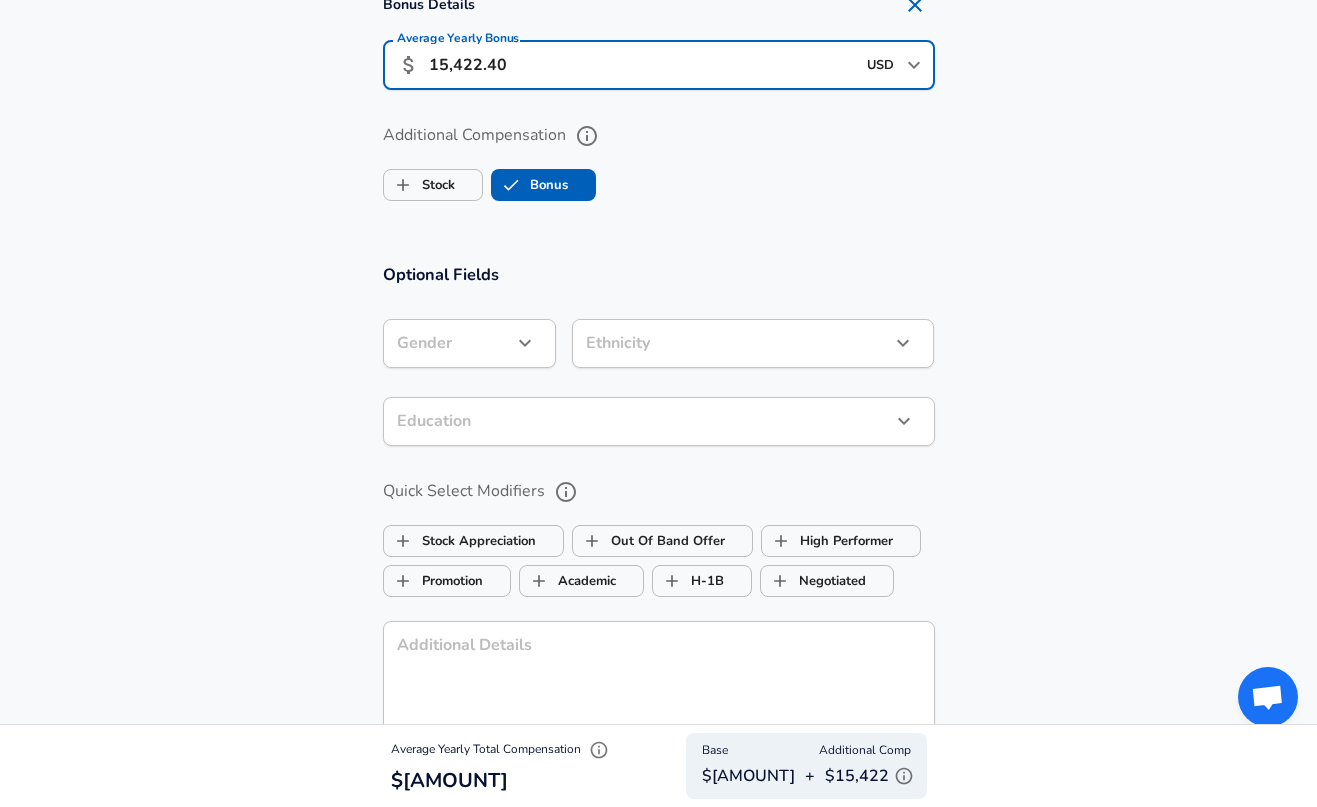click on "Restart Add Your Salary Back Step 1 of 2 Thank You! File Successfully Submitted! Reset Enhance Privacy and Anonymity Yes Automatically hides specific fields until there are enough submissions to safely display the full details. More Details Based on your submission and the data points that we have already collected, we will automatically hide and anonymize specific fields if there aren't enough data points to remain sufficiently anonymous. Step 2 of 2 Company & Title Information Enter the company you received your offer from Company [COMPANY] Build Company Select the title that closest resembles your official title. This should be similar to the title that was present on your offer letter. Title Solution Architect Title Select a job family that best fits your role. If you can't find one, select 'Other' to enter a custom job family Job Family Solution Architect Job Family Select a Specialization that best fits your role. If you can't find one, select 'Other' to enter a custom specialization Other Other" at bounding box center [658, -1618] 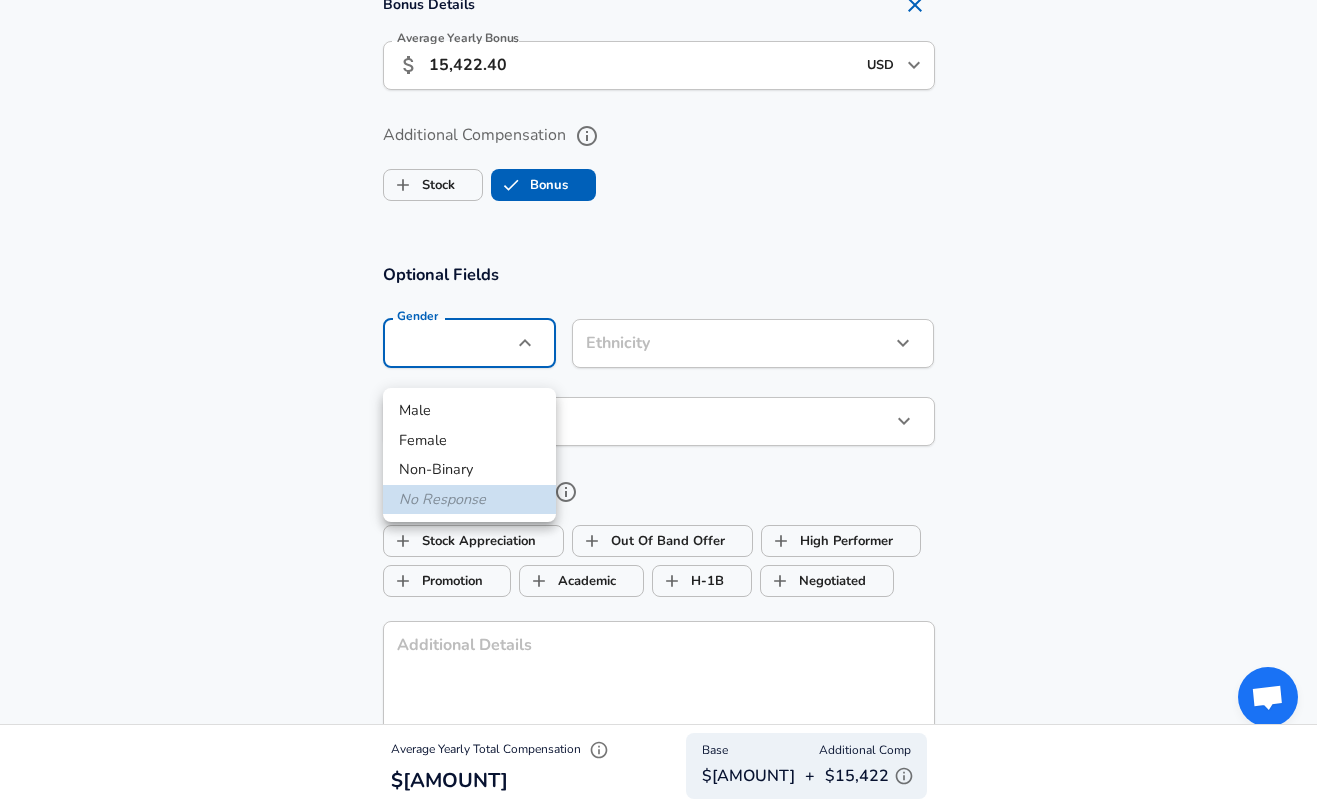click on "Male" at bounding box center (469, 411) 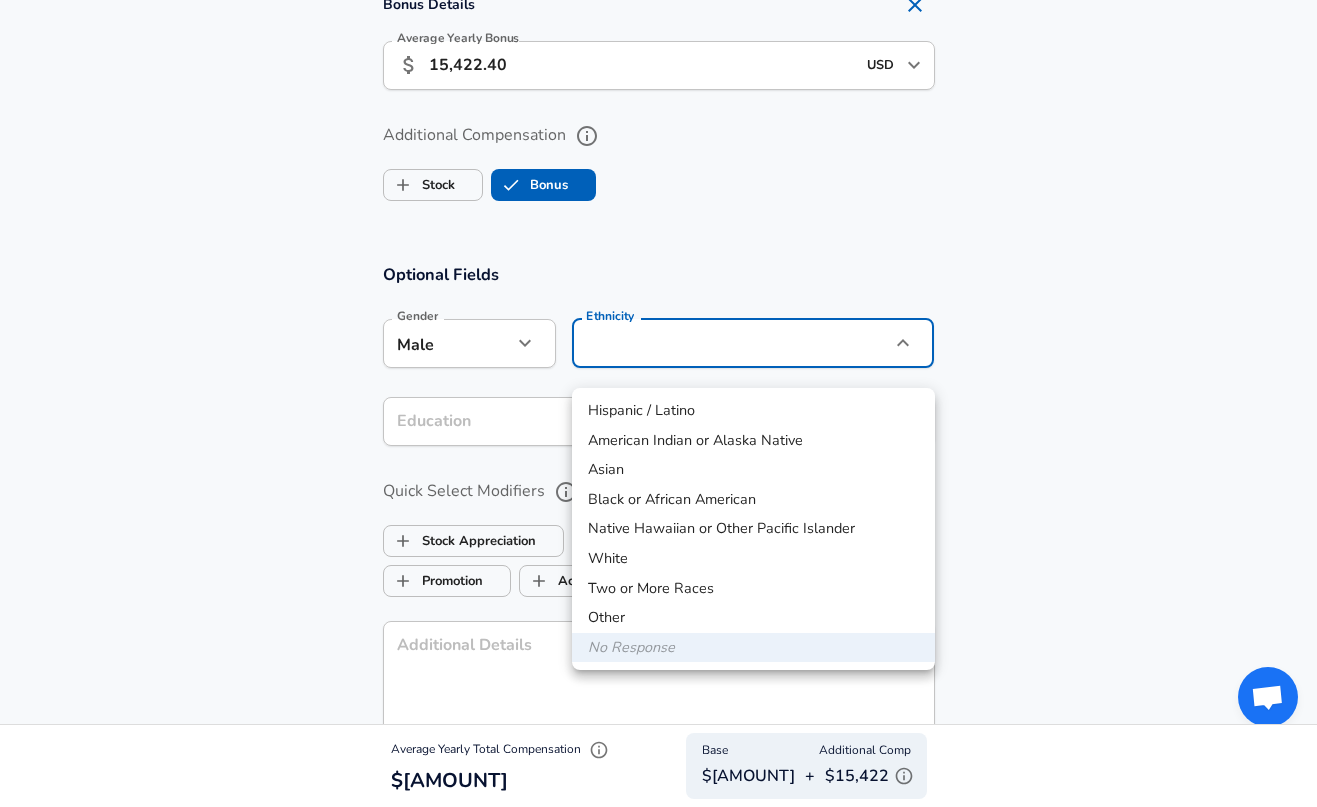 click on "Restart Add Your Salary Back Step 1 of 2 Thank You! File Successfully Submitted! Reset Enhance Privacy and Anonymity Yes Automatically hides specific fields until there are enough submissions to safely display the full details. More Details Based on your submission and the data points that we have already collected, we will automatically hide and anonymize specific fields if there aren't enough data points to remain sufficiently anonymous. Step 2 of 2 Company & Title Information Enter the company you received your offer from Company [COMPANY] Build Company Select the title that closest resembles your official title. This should be similar to the title that was present on your offer letter. Title Solution Architect Title Select a job family that best fits your role. If you can't find one, select 'Other' to enter a custom job family Job Family Solution Architect Job Family Select a Specialization that best fits your role. If you can't find one, select 'Other' to enter a custom specialization Other Other" at bounding box center (658, -1618) 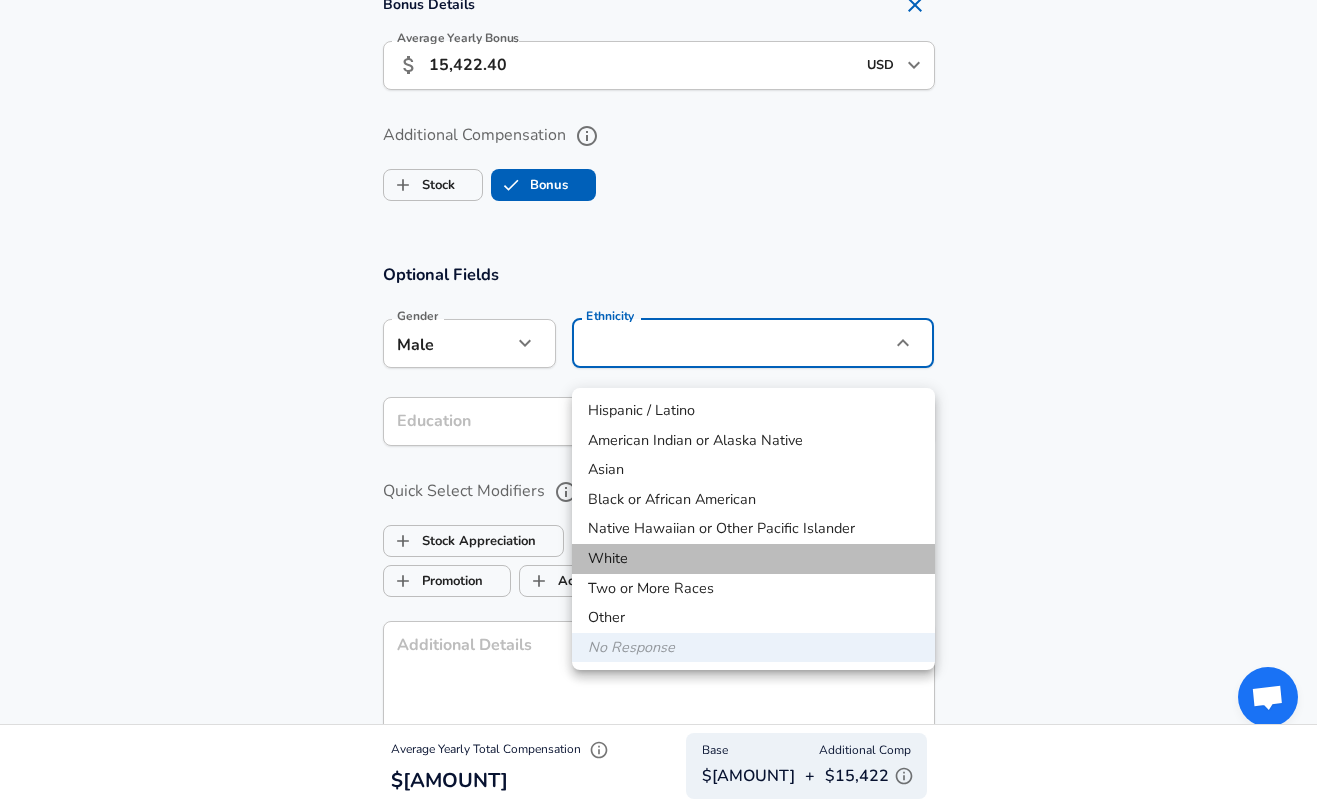 click on "White" at bounding box center [753, 559] 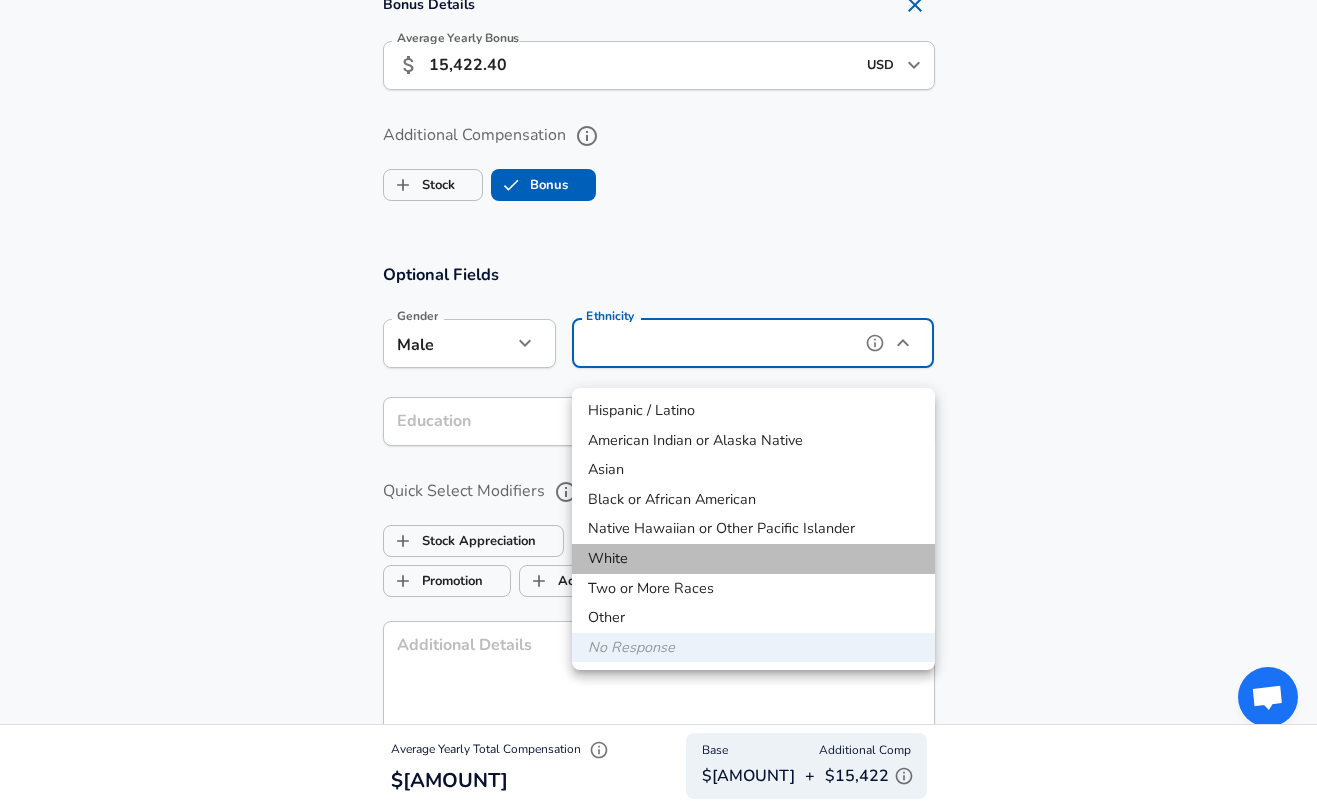type on "White" 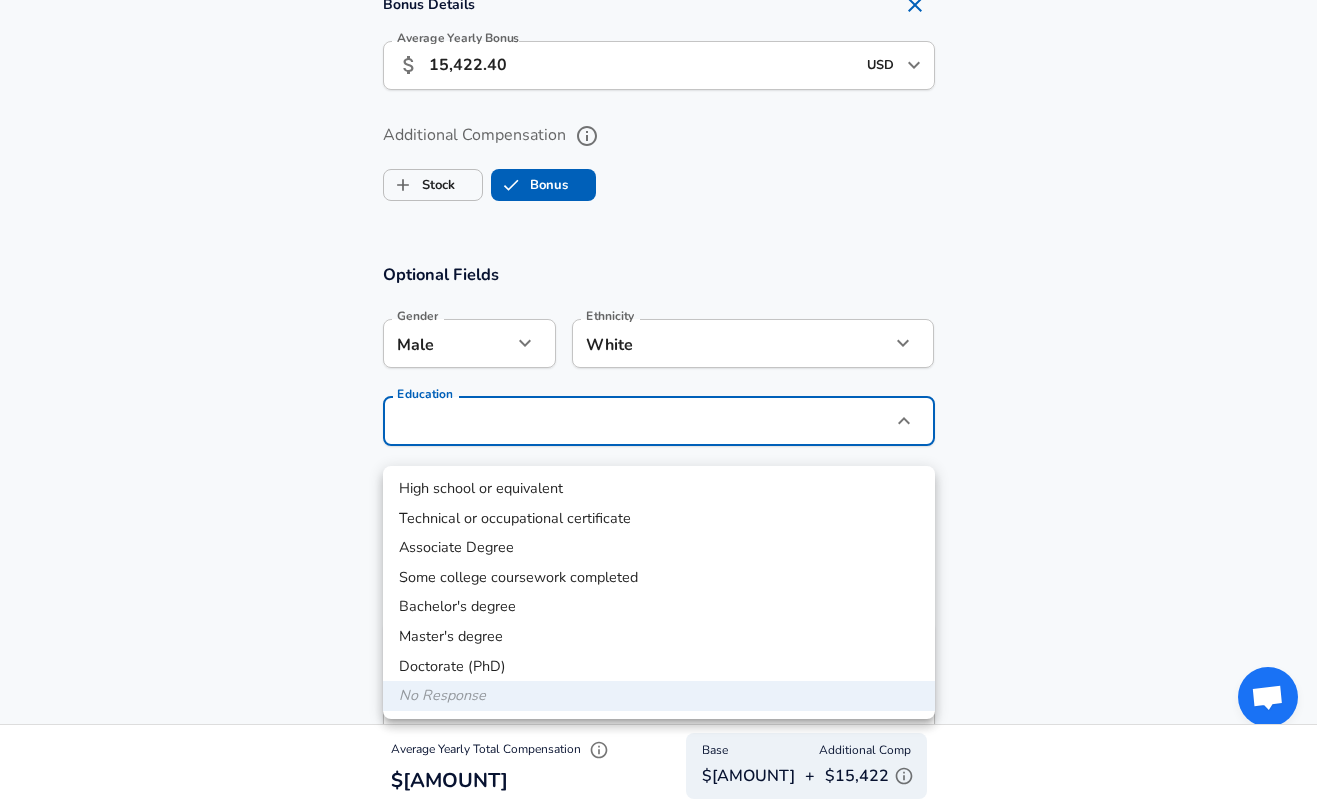 click on "Restart Add Your Salary Back Step 1 of 2 Thank You! File Successfully Submitted! Reset Enhance Privacy and Anonymity Yes Automatically hides specific fields until there are enough submissions to safely display the full details. More Details Based on your submission and the data points that we have already collected, we will automatically hide and anonymize specific fields if there aren't enough data points to remain sufficiently anonymous. Step 2 of 2 Company & Title Information Enter the company you received your offer from Company [COMPANY] Build Company Select the title that closest resembles your official title. This should be similar to the title that was present on your offer letter. Title Solution Architect Title Select a job family that best fits your role. If you can't find one, select 'Other' to enter a custom job family Job Family Solution Architect Job Family Select a Specialization that best fits your role. If you can't find one, select 'Other' to enter a custom specialization Other Other" at bounding box center (658, -1618) 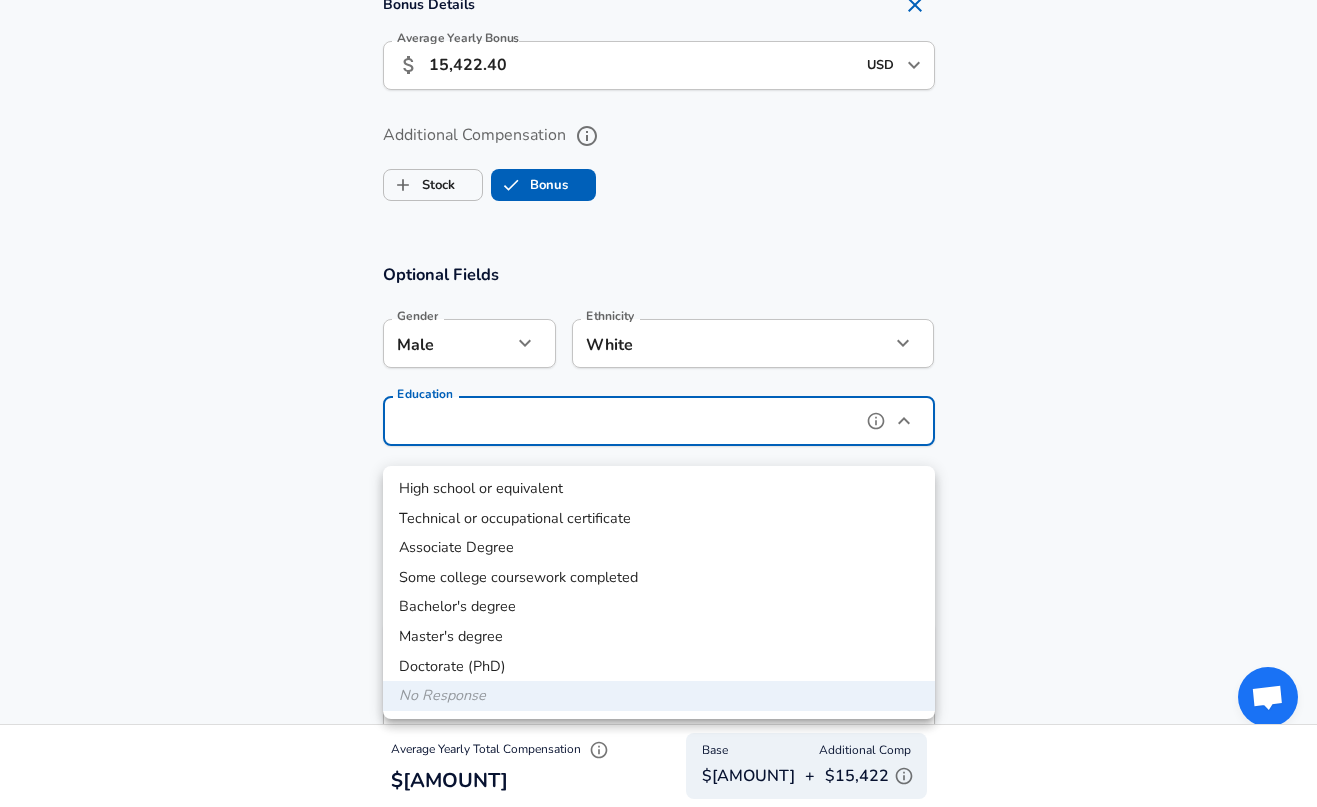 type on "Bachelors degree" 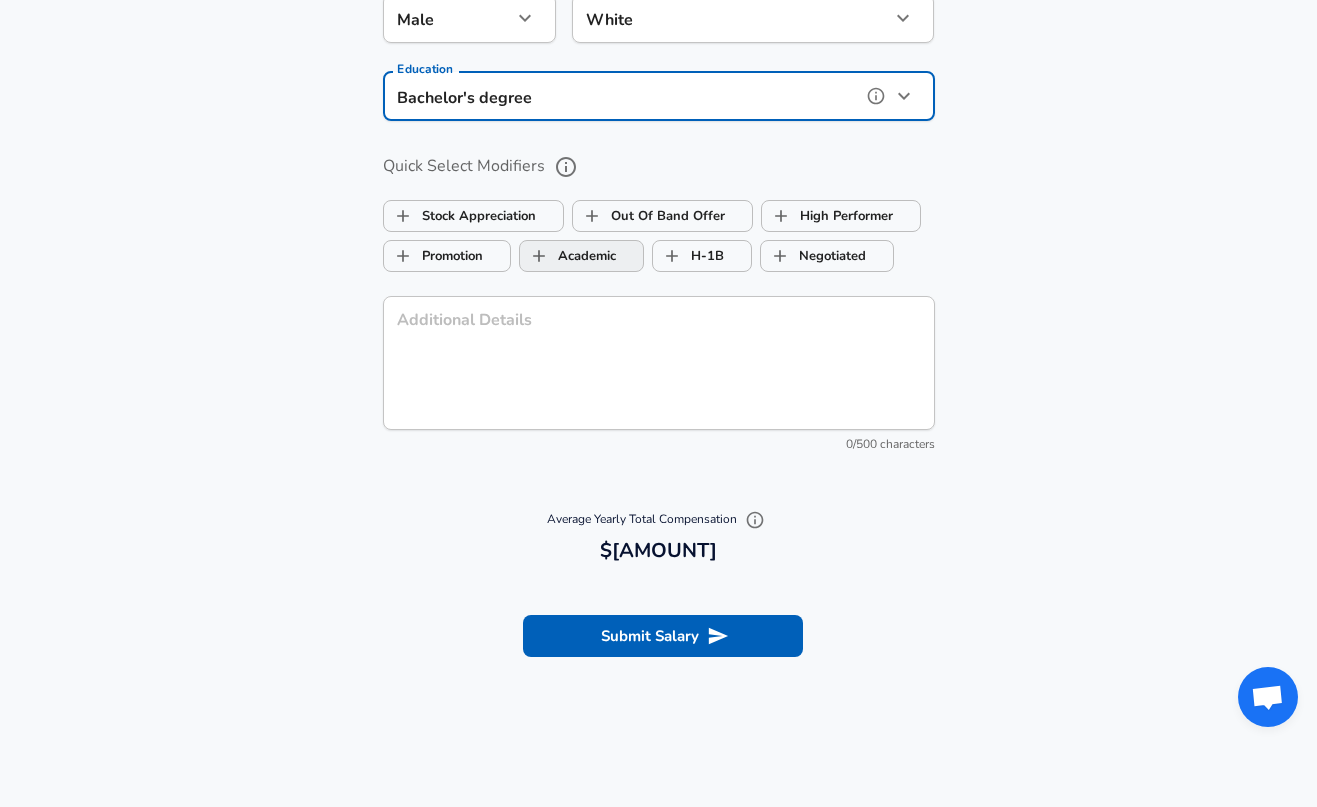 scroll, scrollTop: 2355, scrollLeft: 0, axis: vertical 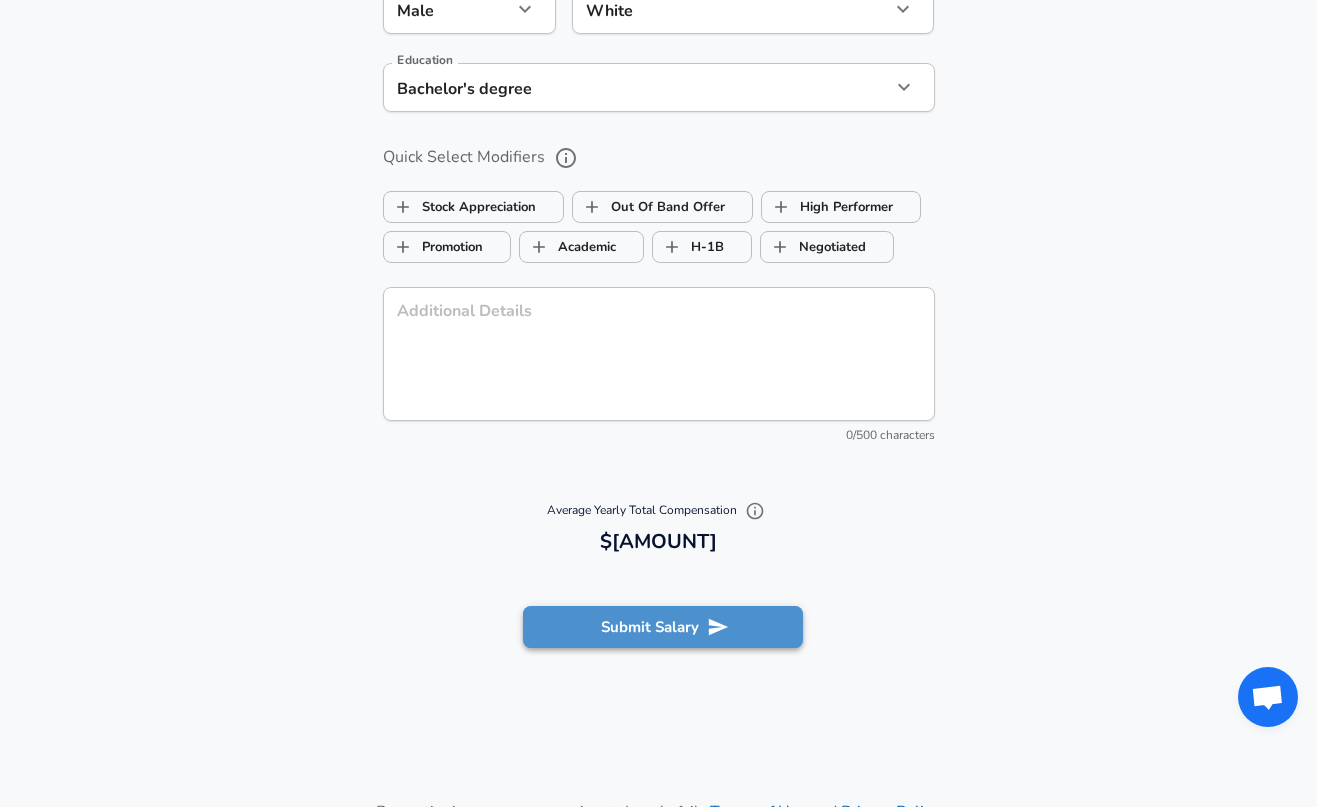 click on "Submit Salary" at bounding box center [663, 627] 